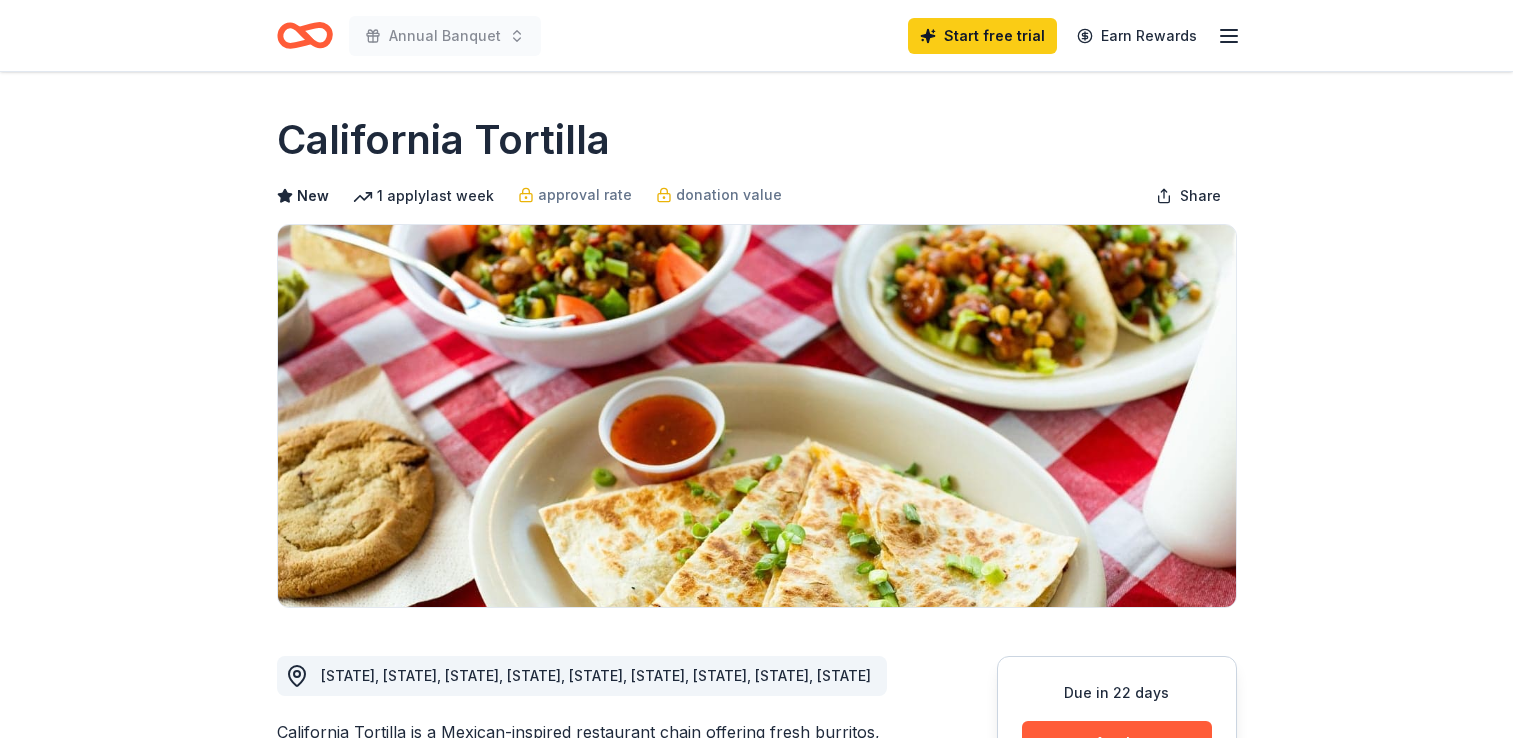 scroll, scrollTop: 0, scrollLeft: 0, axis: both 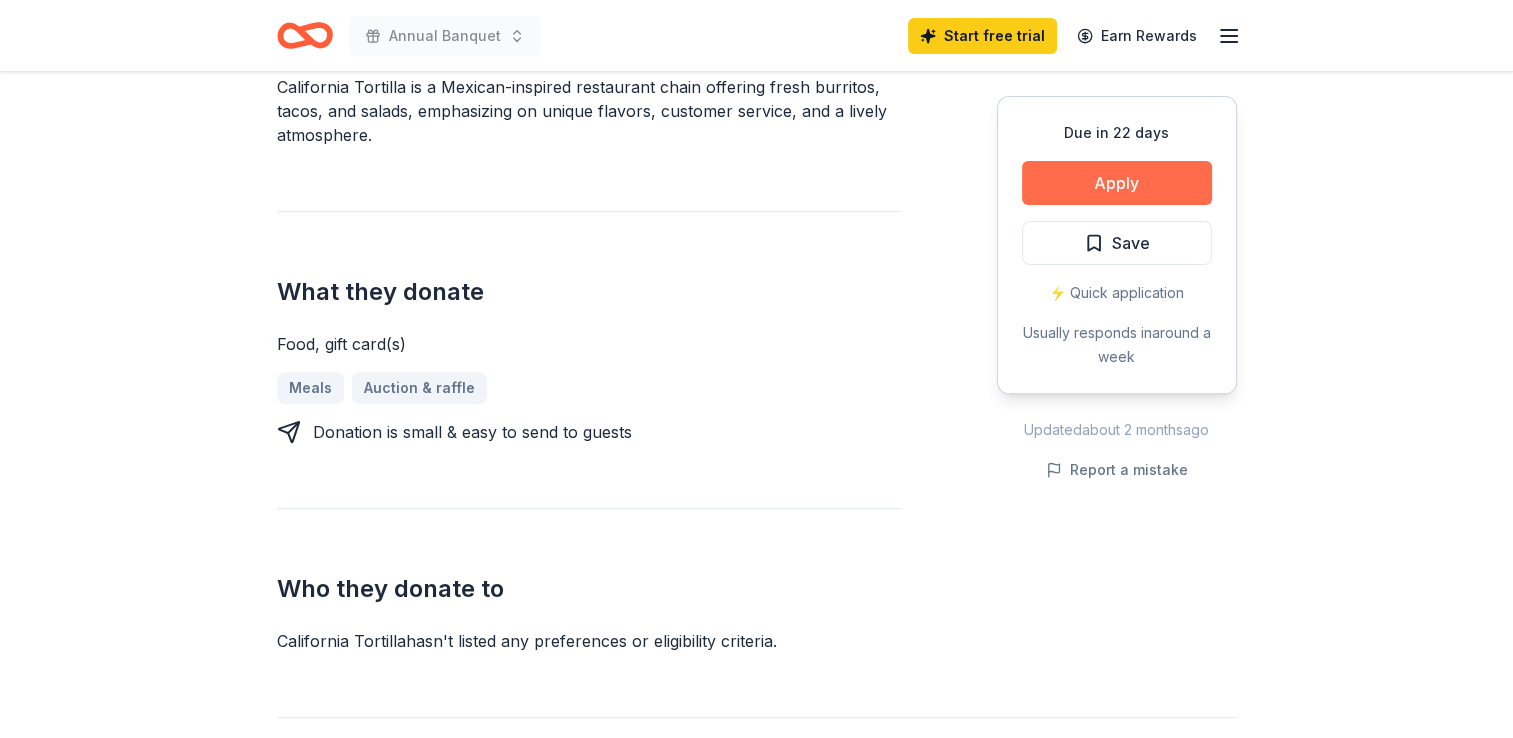 click on "Apply" at bounding box center (1117, 183) 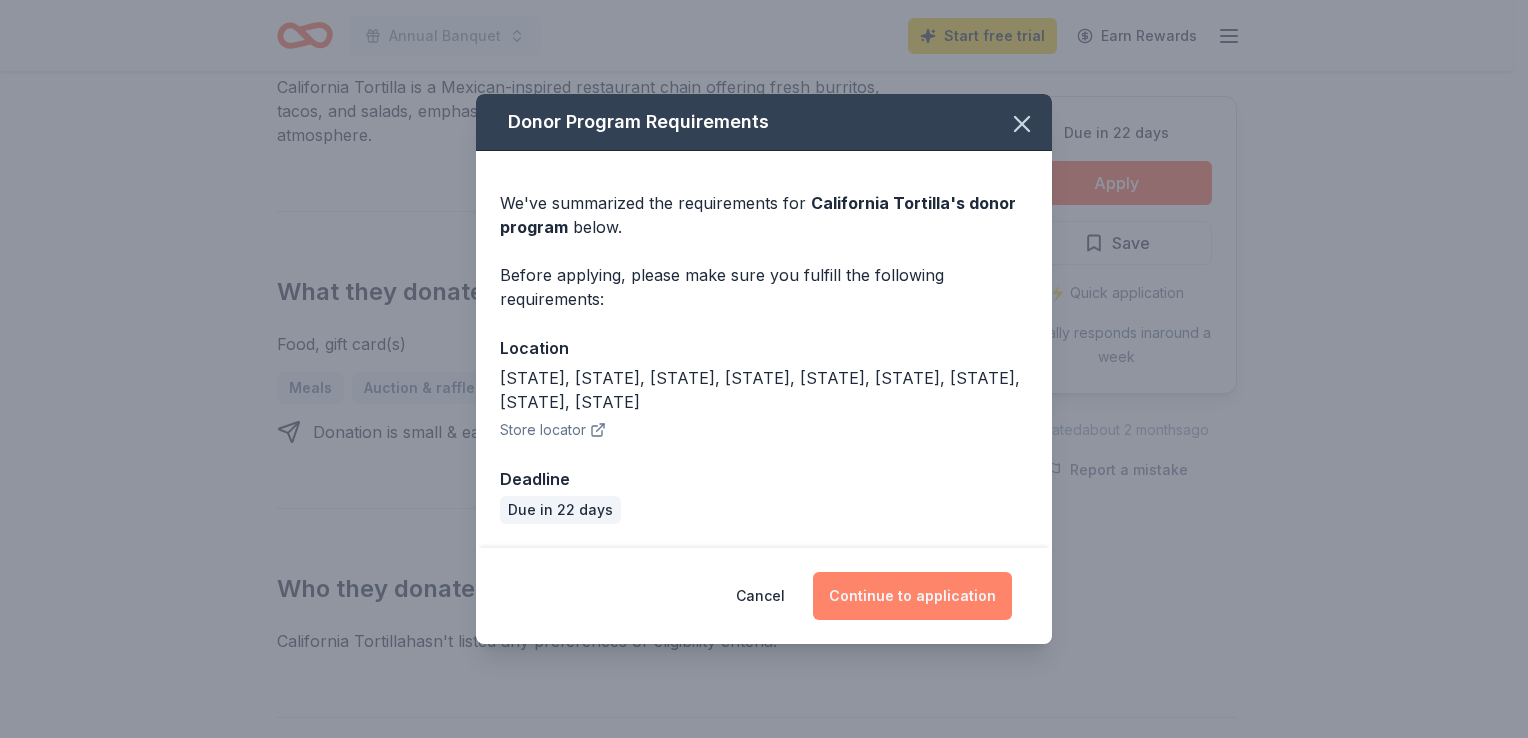 click on "Continue to application" at bounding box center [912, 596] 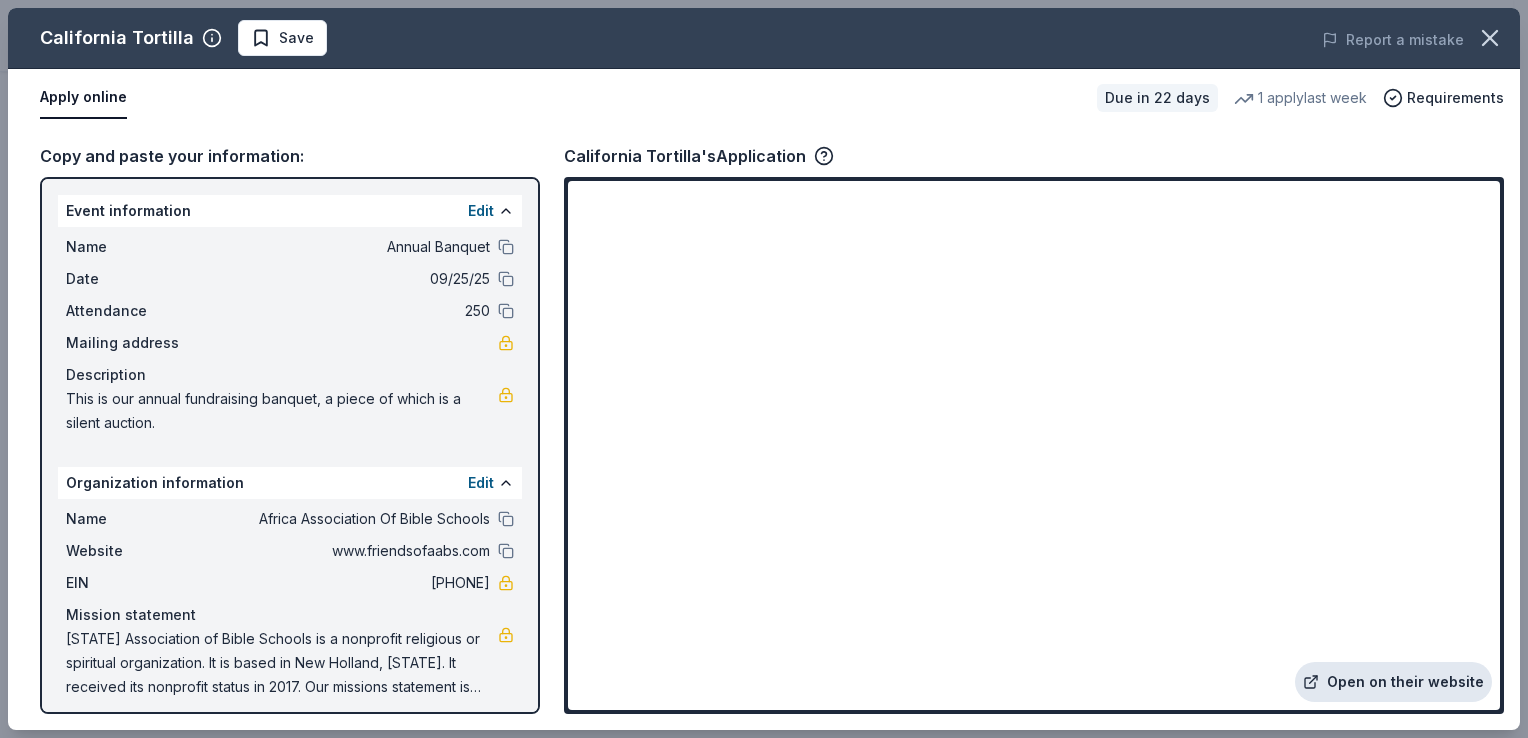 click on "Open on their website" at bounding box center [1393, 682] 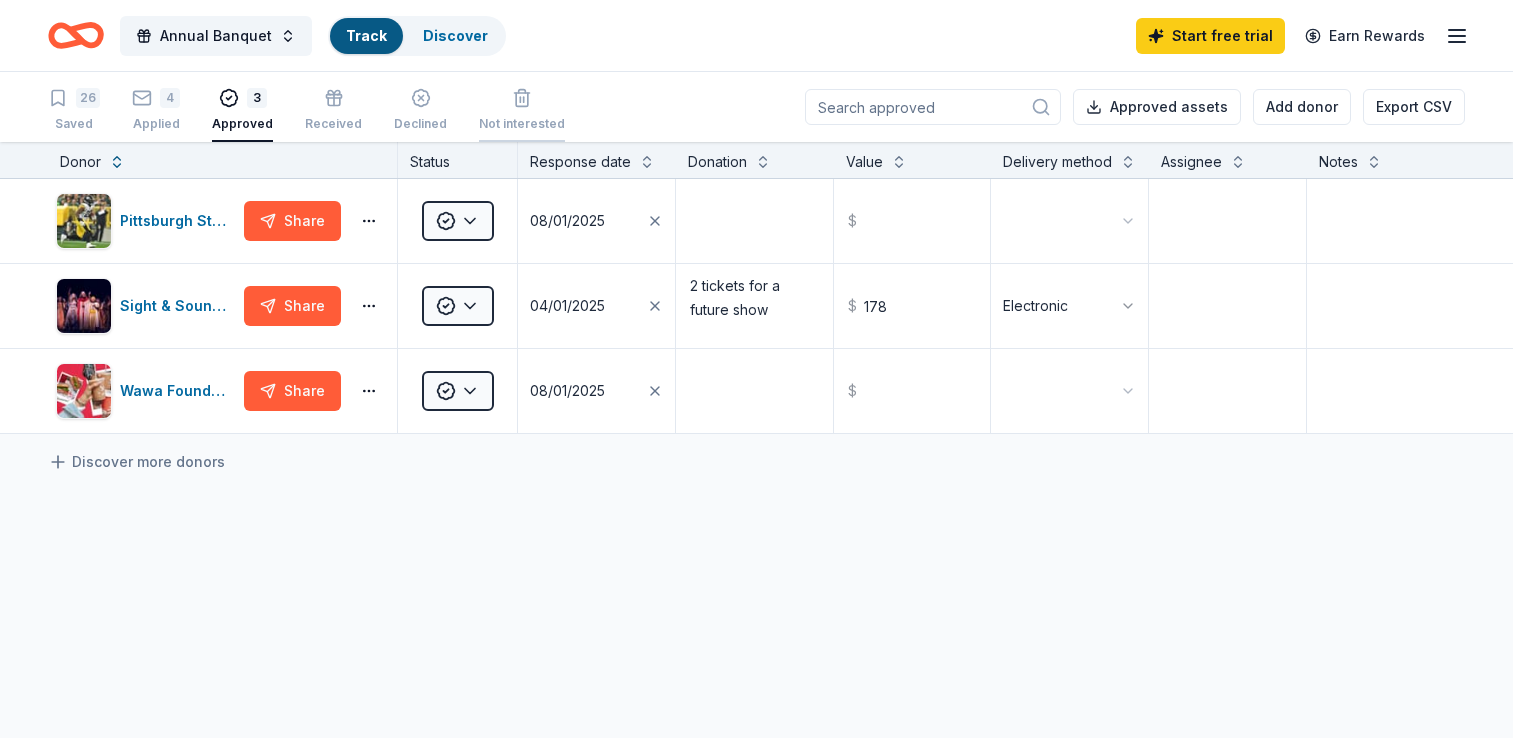 scroll, scrollTop: 0, scrollLeft: 0, axis: both 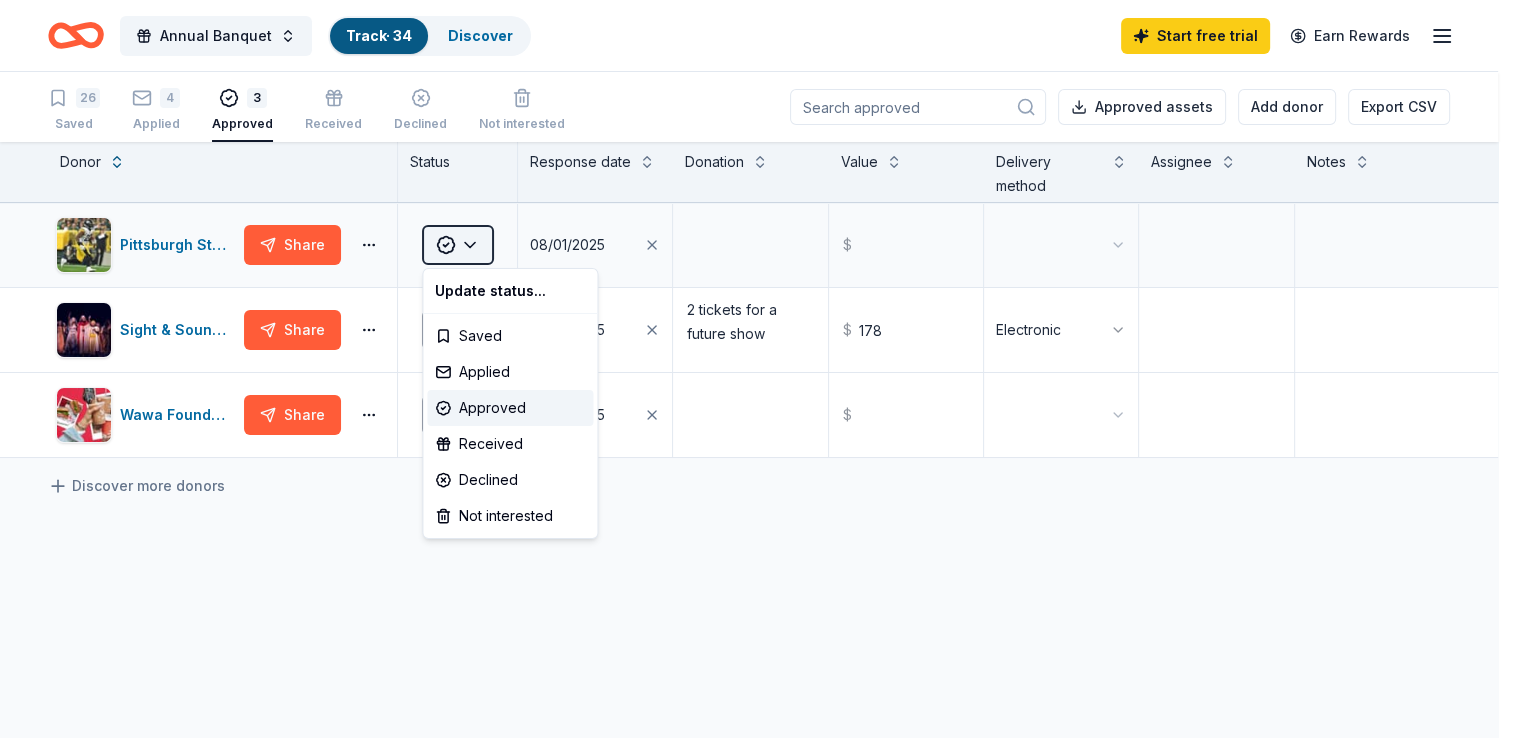 click on "Annual Banquet Track  · 34 Discover Start free  trial Earn Rewards 26 Saved 4 Applied 3 Approved Received Declined Not interested  Approved assets Add donor Export CSV Donor Status Response date Donation Value Delivery method Assignee Notes Pittsburgh Steelers  Share Approved [DATE] $ Sight & Sound Theatres  Share Approved [DATE] 2 tickets for a future show $ 178 Electronic Wawa Foundation  Share Approved [DATE] $   Discover more donors Saved Update status... Saved Applied Approved Received Declined Not interested init init" at bounding box center [756, 369] 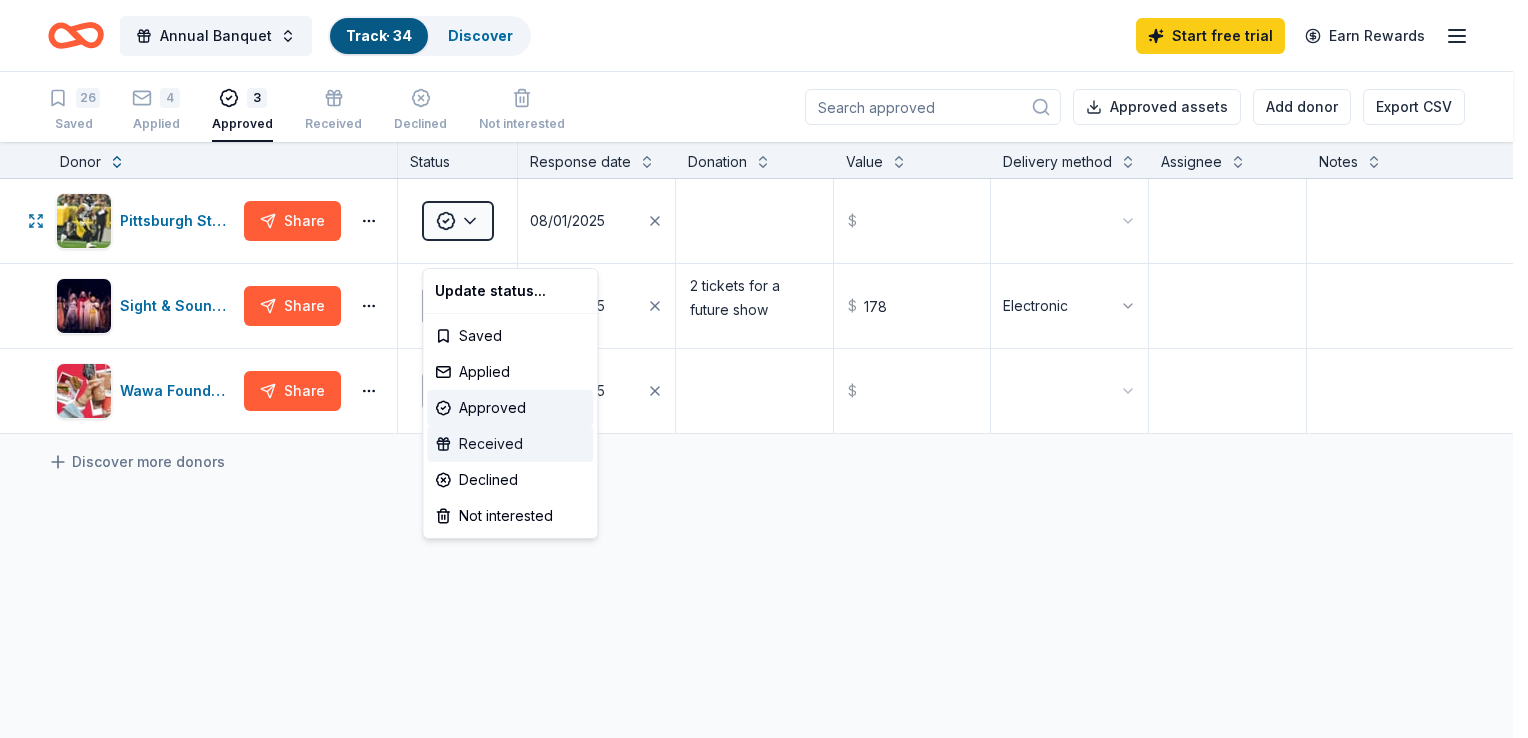 click on "Received" at bounding box center [510, 444] 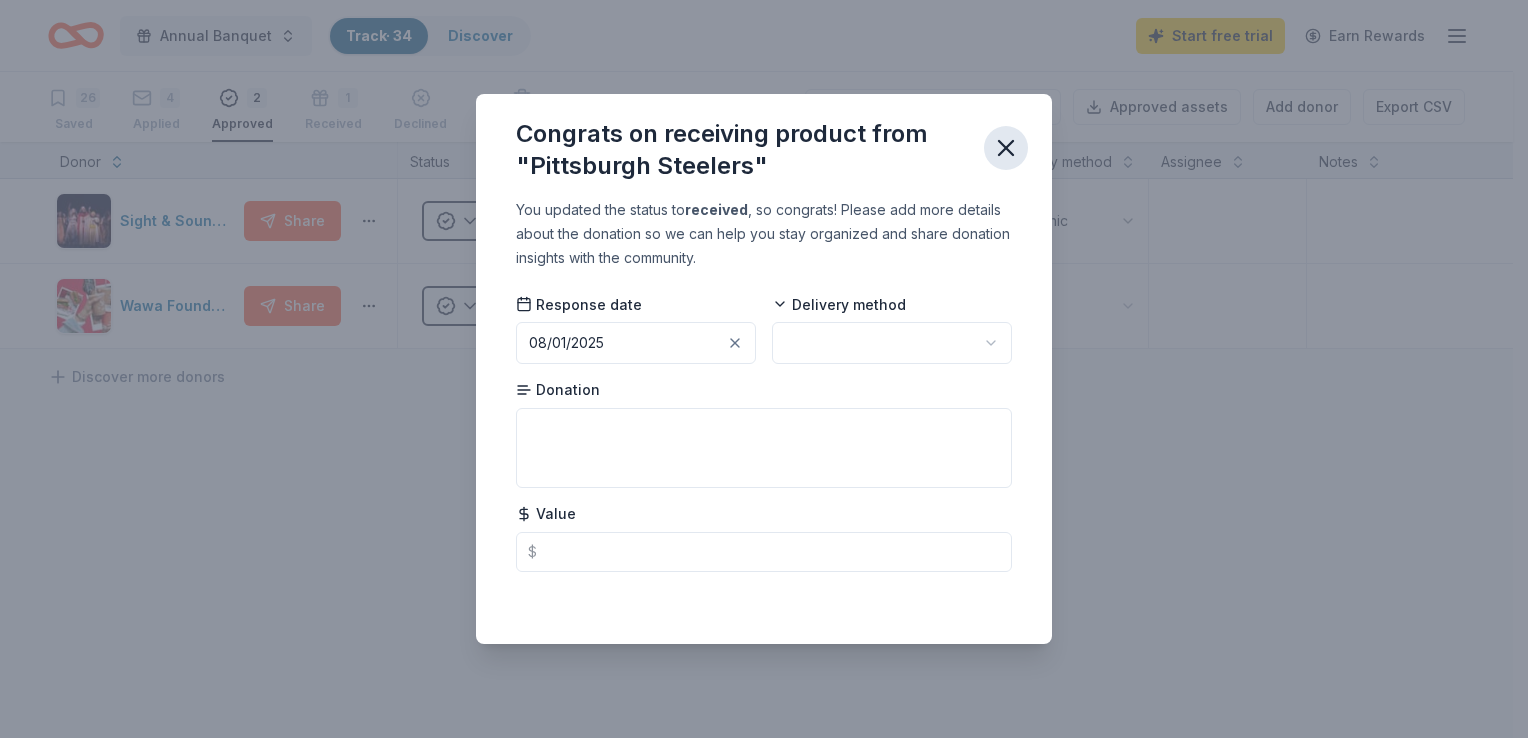 click 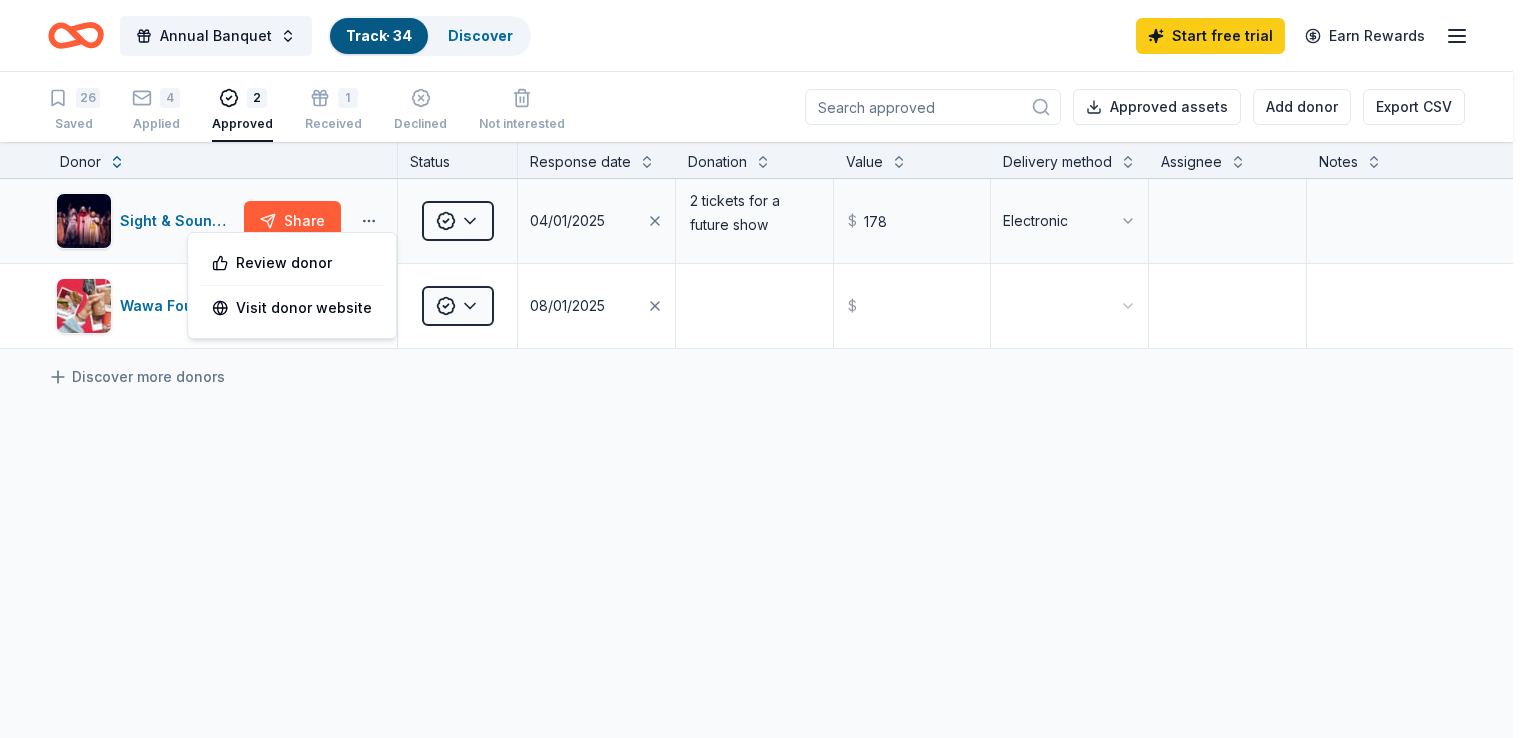 click on "Annual Banquet Track  · 34 Discover Start free  trial Earn Rewards 26 Saved 4 Applied 2 Approved 1 Received Declined Not interested  Approved assets Add donor Export CSV Donor Status Response date Donation Value Delivery method Assignee Notes Sight & Sound Theatres  Share Approved [DATE] 2 tickets for a future show $ 178 Electronic Wawa Foundation  Share Approved [DATE] $   Discover more donors Saved  Review donor  Visit donor website init init" at bounding box center (764, 369) 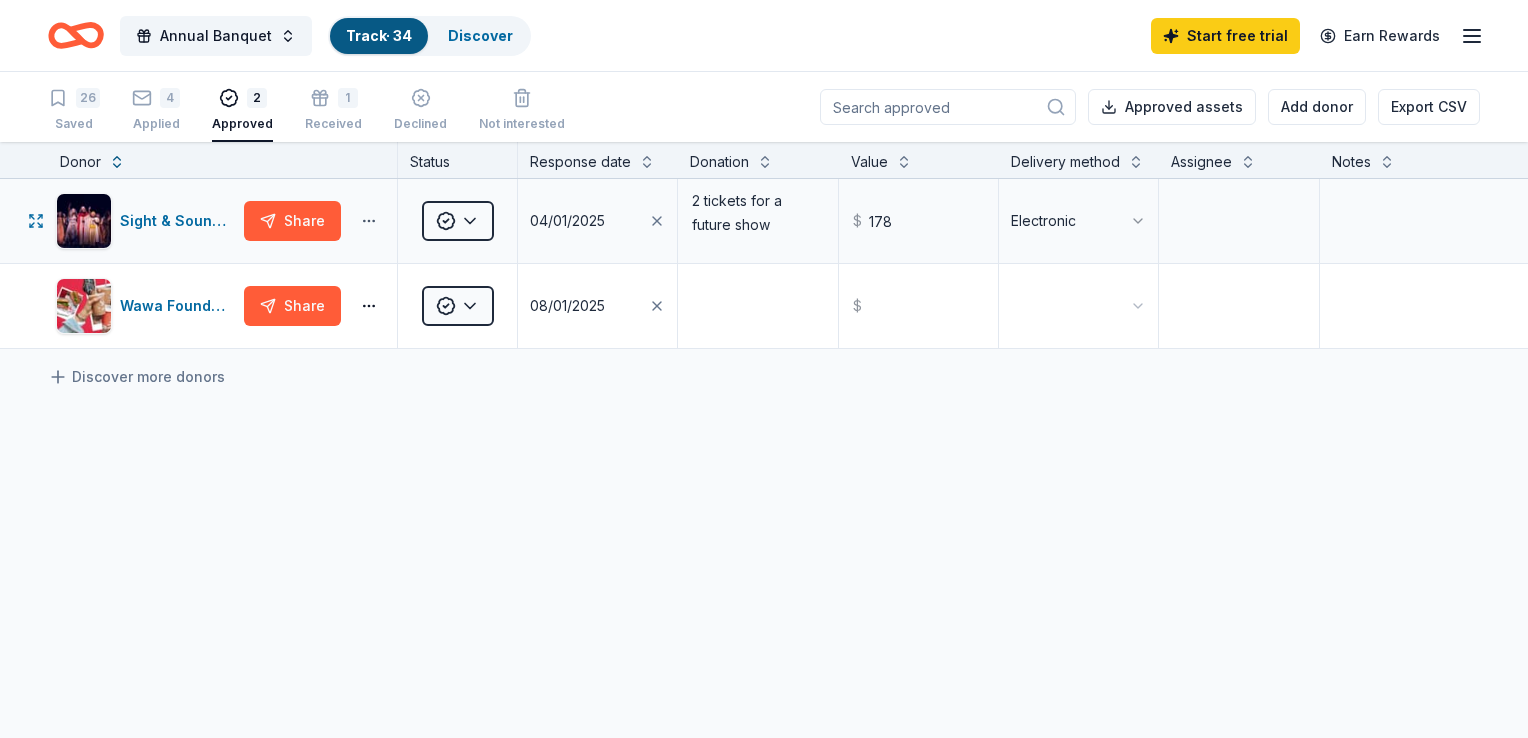 click on "Annual Banquet Track  · 34 Discover Start free  trial Earn Rewards 26 Saved 4 Applied 2 Approved 1 Received Declined Not interested  Approved assets Add donor Export CSV Donor Status Response date Donation Value Delivery method Assignee Notes Sight & Sound Theatres  Share Approved [DATE] 2 tickets for a future show $ 178 Electronic Wawa Foundation  Share Approved [DATE] $   Discover more donors Saved init init" at bounding box center [764, 369] 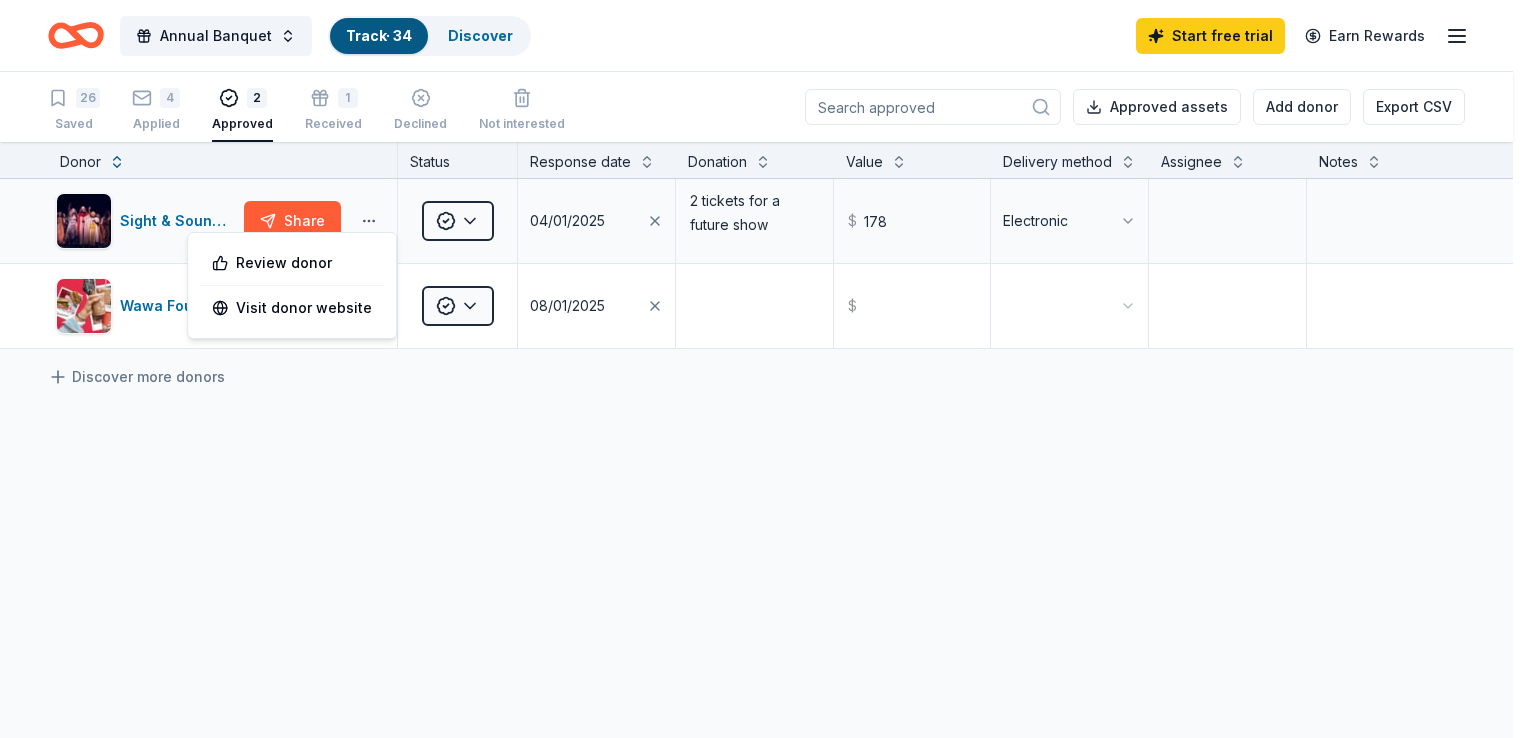 click on "Annual Banquet Track  · 34 Discover Start free  trial Earn Rewards 26 Saved 4 Applied 2 Approved 1 Received Declined Not interested  Approved assets Add donor Export CSV Donor Status Response date Donation Value Delivery method Assignee Notes Sight & Sound Theatres  Share Approved [DATE] 2 tickets for a future show $ 178 Electronic Wawa Foundation  Share Approved [DATE] $   Discover more donors Saved  Review donor  Visit donor website init init" at bounding box center [764, 369] 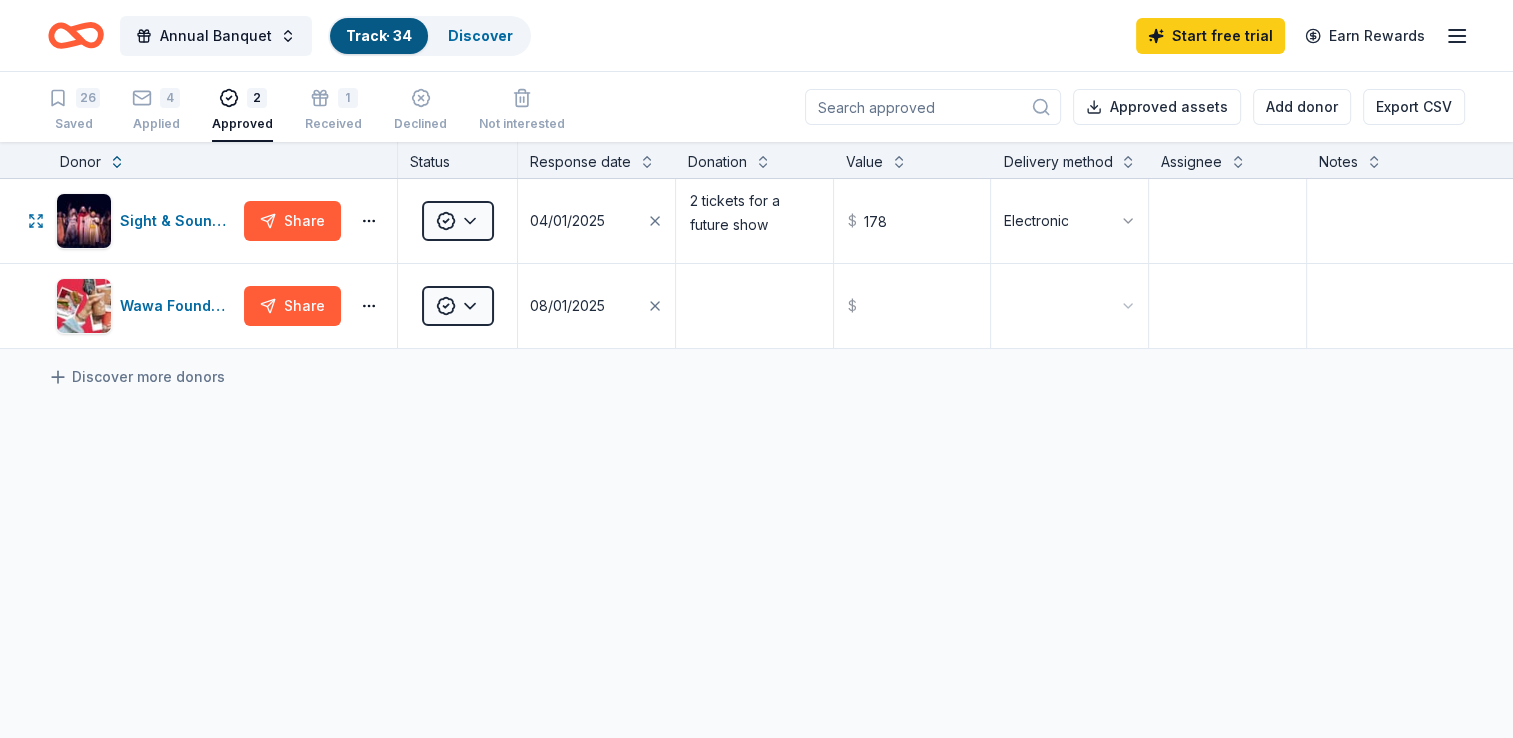 click on "Annual Banquet Track  · 34 Discover Start free  trial Earn Rewards 26 Saved 4 Applied 2 Approved 1 Received Declined Not interested  Approved assets Add donor Export CSV Donor Status Response date Donation Value Delivery method Assignee Notes Sight & Sound Theatres  Share Approved [DATE] 2 tickets for a future show $ 178 Electronic Wawa Foundation  Share Approved [DATE] $   Discover more donors Saved init init" at bounding box center [756, 369] 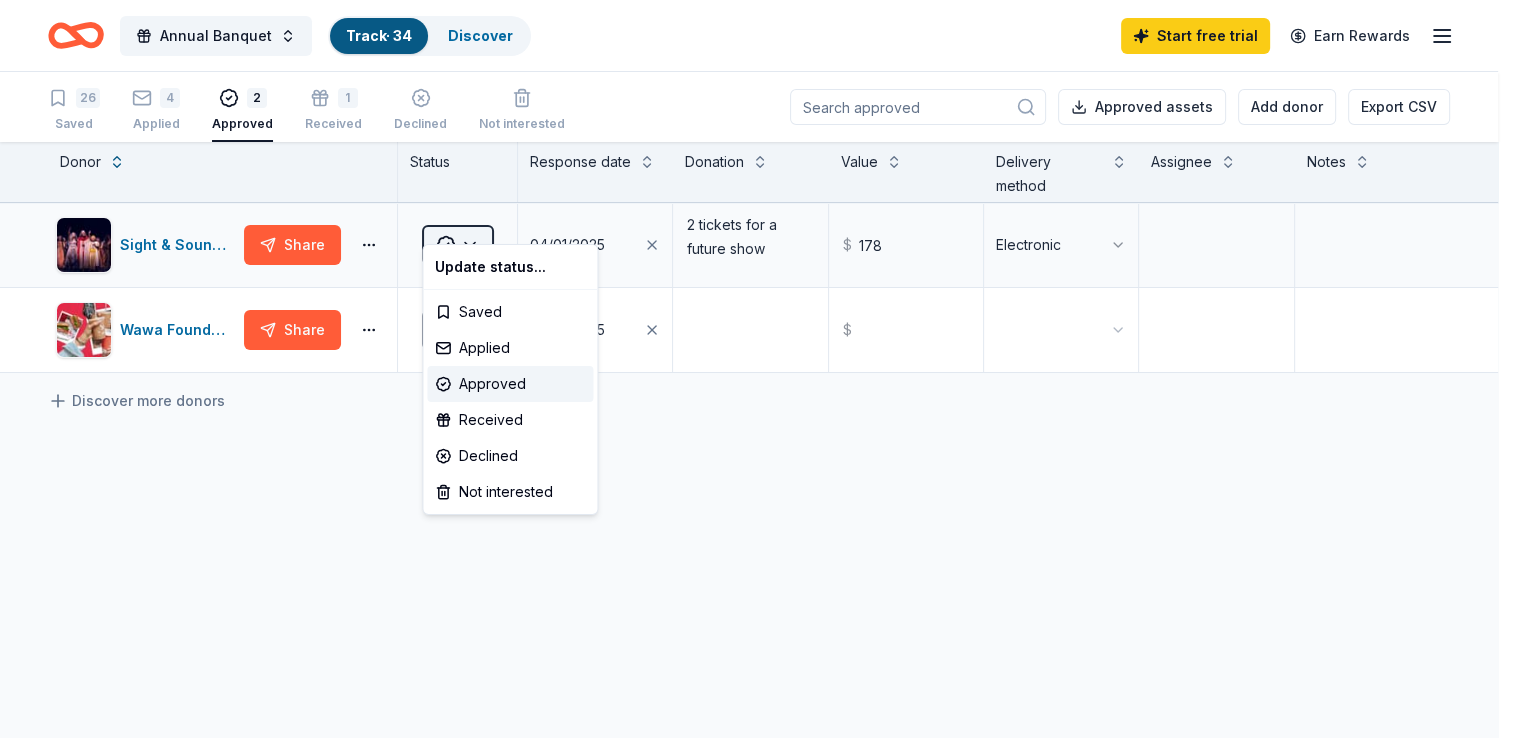 click on "Annual Banquet Track  · 34 Discover Start free  trial Earn Rewards 26 Saved 4 Applied 2 Approved 1 Received Declined Not interested  Approved assets Add donor Export CSV Donor Status Response date Donation Value Delivery method Assignee Notes Sight & Sound Theatres  Share Approved [DATE] 2 tickets for a future show $ 178 Electronic Wawa Foundation  Share Approved [DATE] $   Discover more donors Saved Update status... Saved Applied Approved Received Declined Not interested init init" at bounding box center (756, 369) 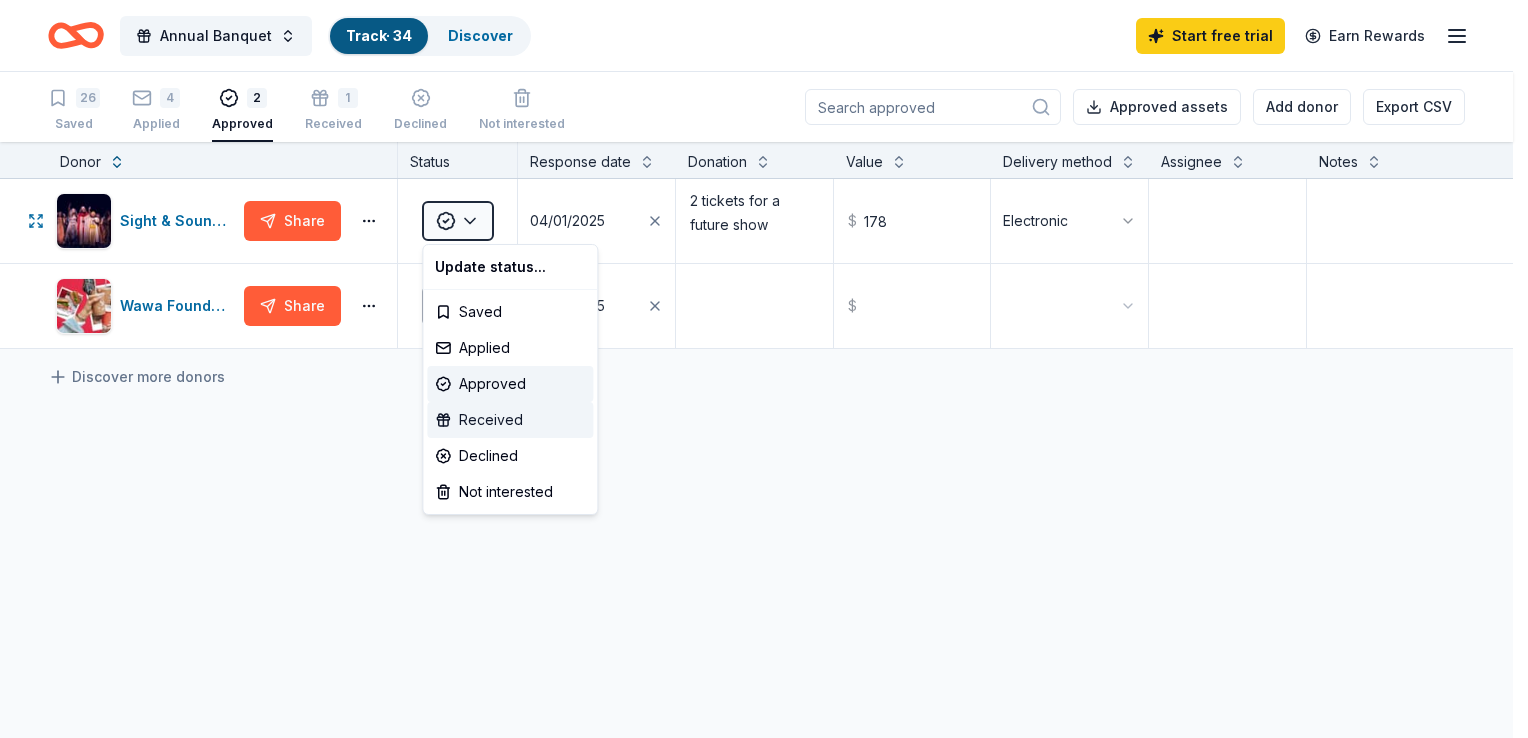 click on "Received" at bounding box center [510, 420] 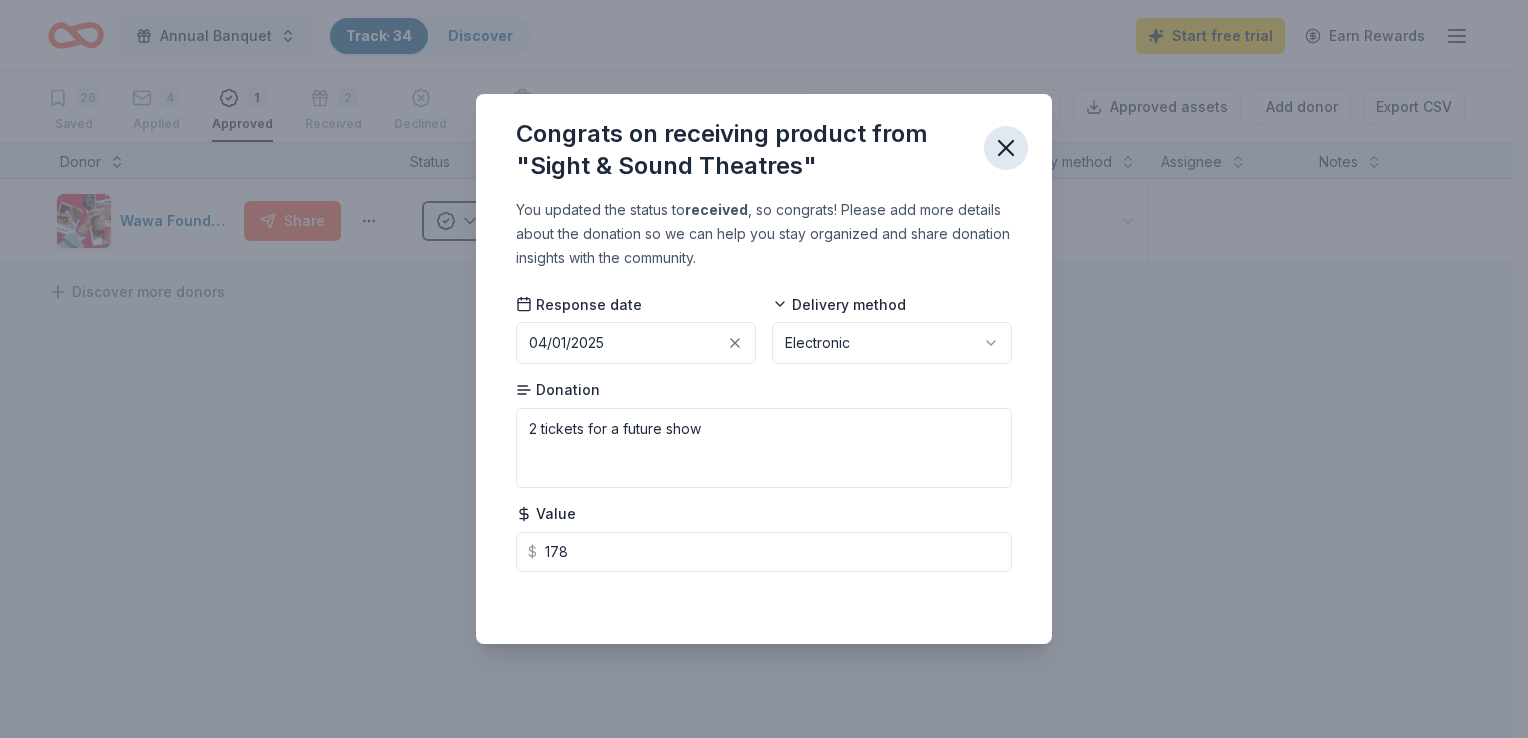 click 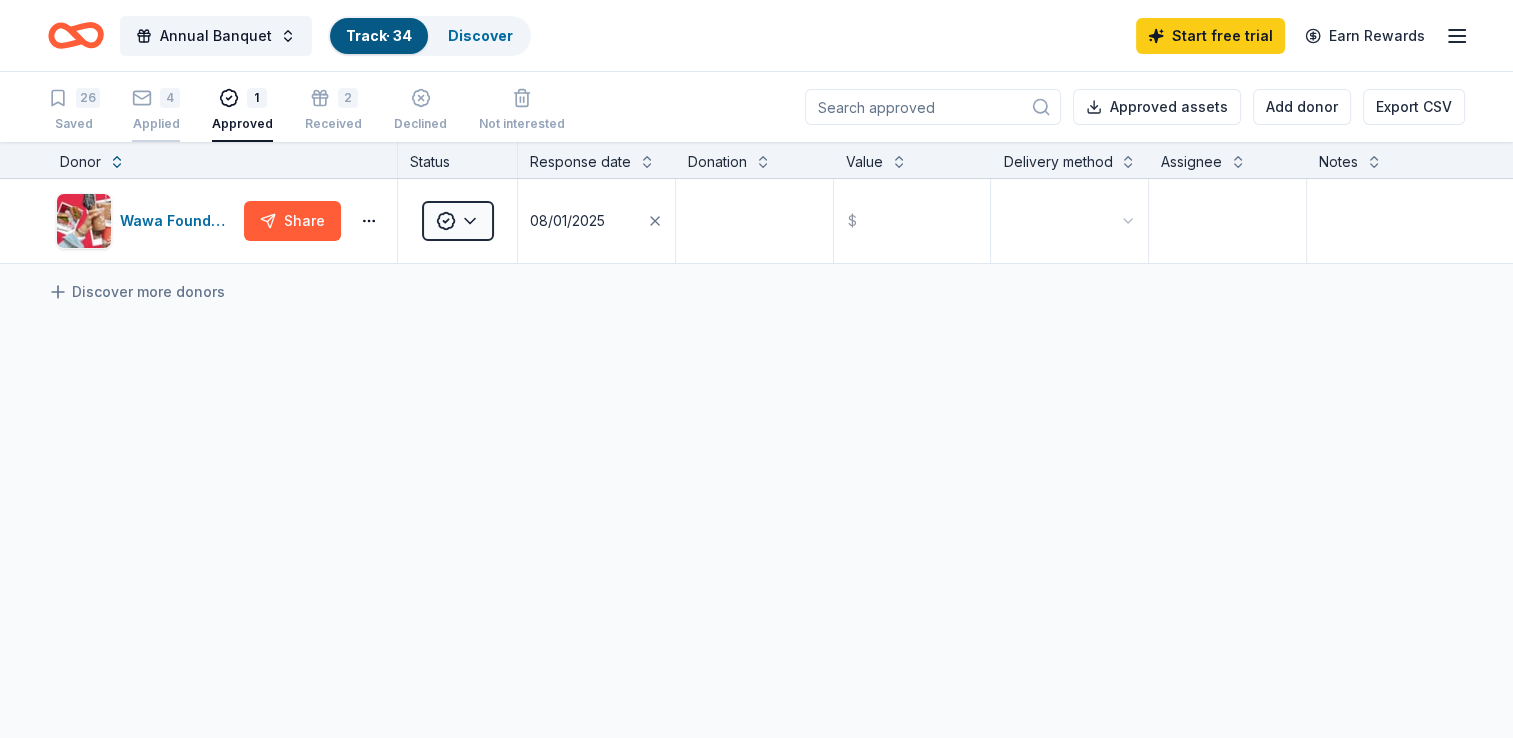 click on "Applied" at bounding box center (156, 124) 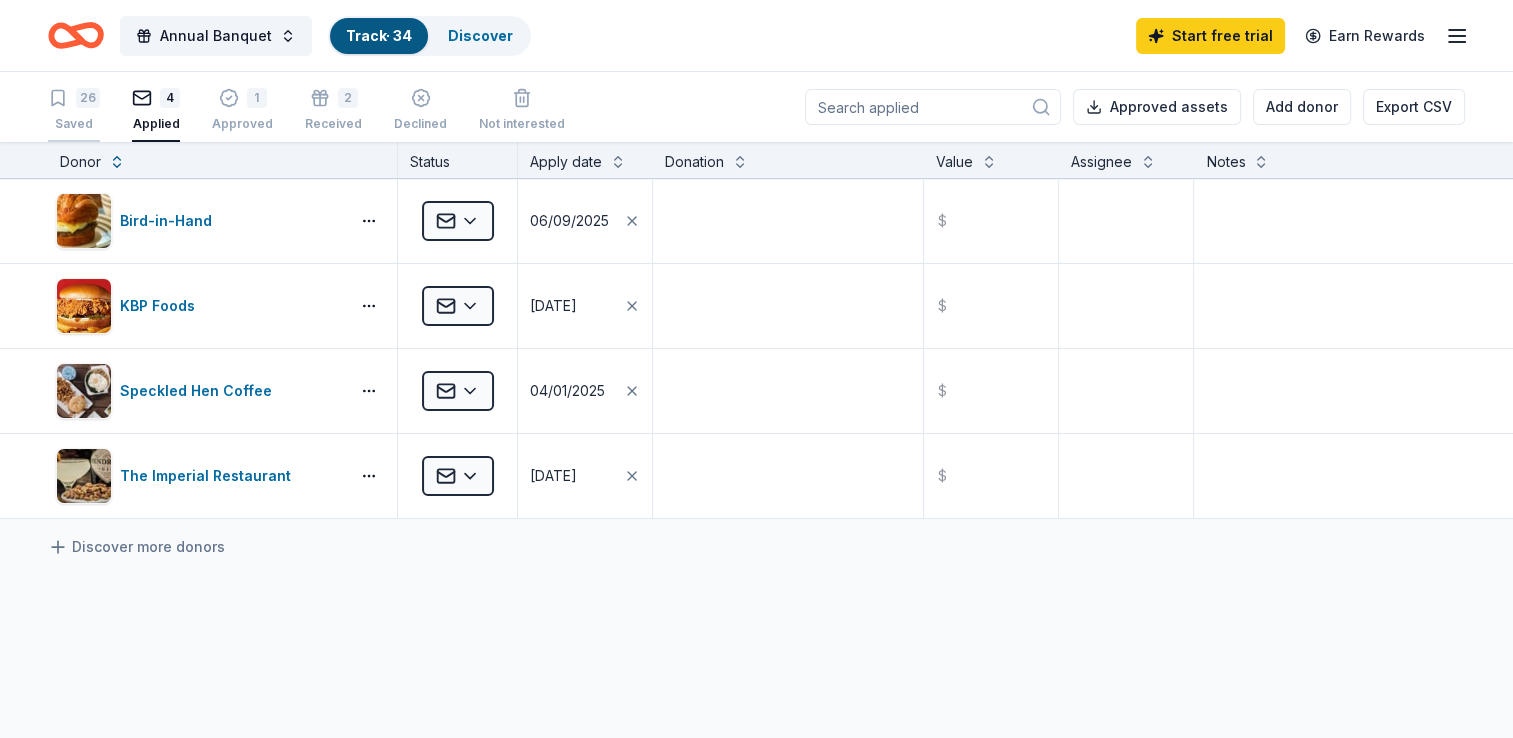 click on "26" at bounding box center [74, 98] 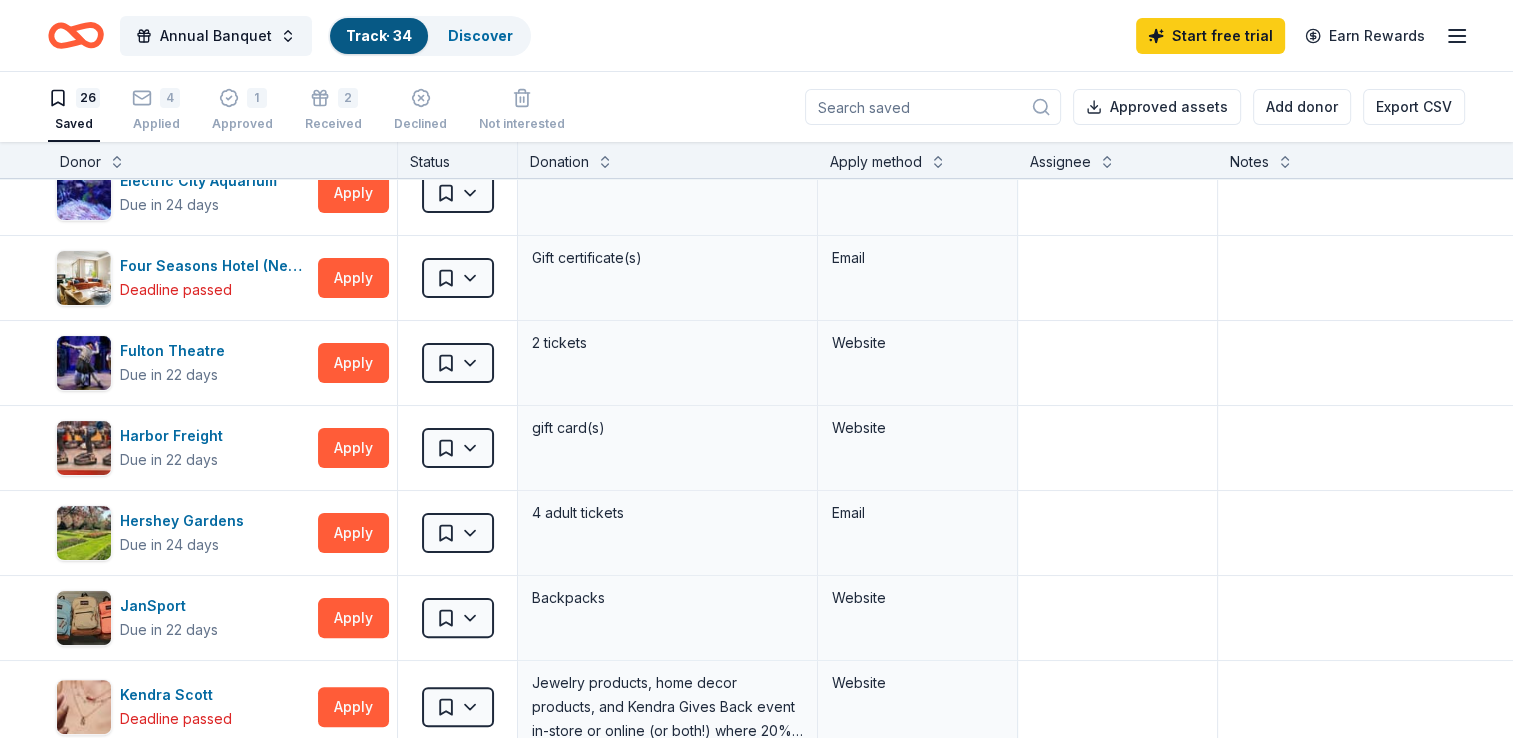 scroll, scrollTop: 512, scrollLeft: 0, axis: vertical 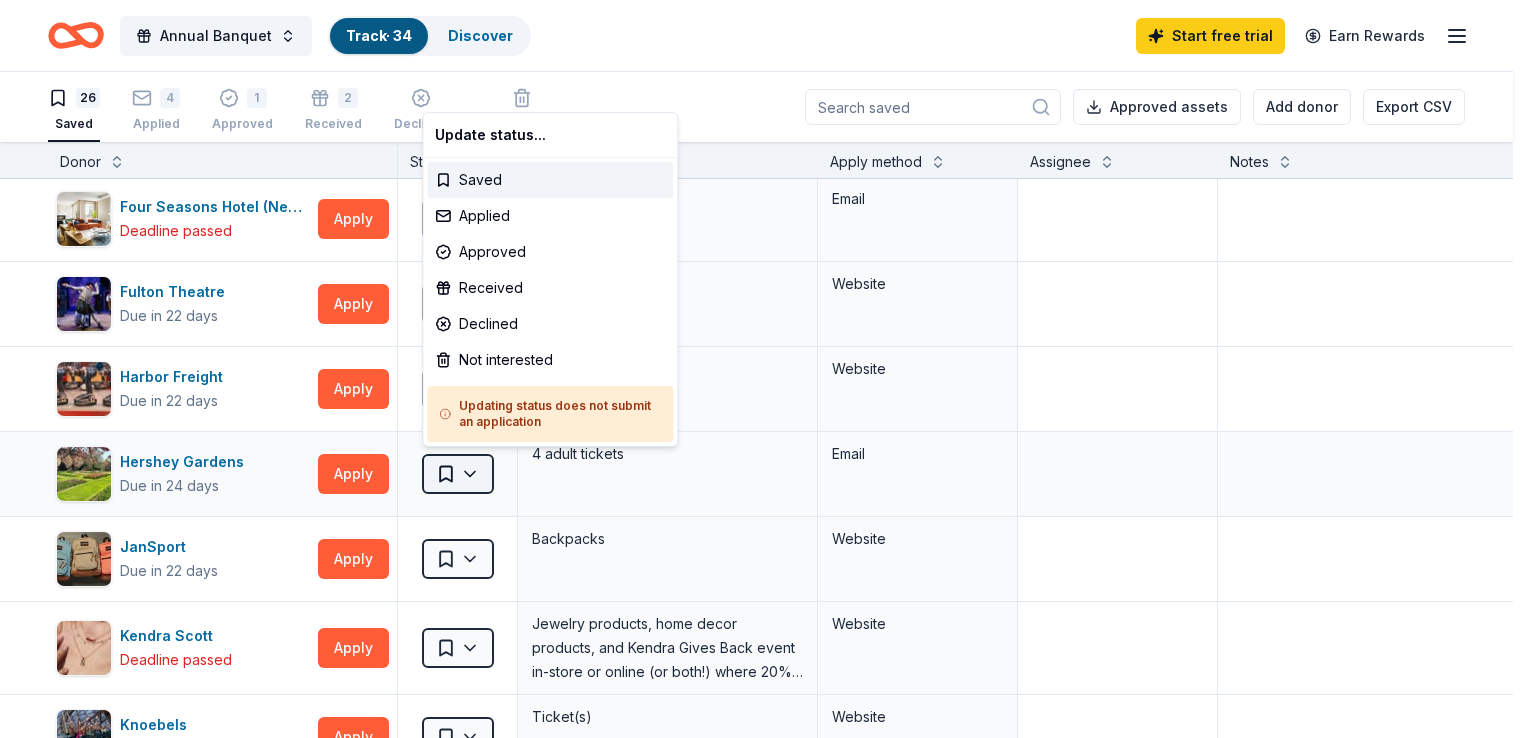 click on "Annual Banquet Track  · 34 Discover Start free  trial Earn Rewards 26 Saved 4 Applied 1 Approved 2 Received Declined Not interested  Approved assets Add donor Export CSV Donor Status Donation Apply method Assignee Notes ALDI  Deadline passed Apply Saved Gift cards Website Baltimore Orioles Due in  10  days Apply Saved Autographed memorabilia Website Mail BJ's Wholesale Club Due in 22 days Apply Saved Gift card(s) Email Camp Jeanne d'Arc Donating paused Apply Saved $1,000 off the cost of summer camp tuition In app Dorney Park & Wildwater Kingdom Due in 22 days Apply Saved 2 single-day admission tickets Website Electric City Aquarium Due in 24 days Apply Saved Ticket(s) Website Four Seasons Hotel (New York Downtown) Deadline passed Apply Saved Gift certificate(s) Email Fulton Theatre Due in 22 days Apply Saved 2 tickets Website Harbor Freight Due in 22 days Apply Saved  gift card(s) Website Hershey Gardens Due in 24 days Apply Saved 4 adult tickets Email JanSport Due in 22 days Apply Saved Backpacks Website" at bounding box center (764, 369) 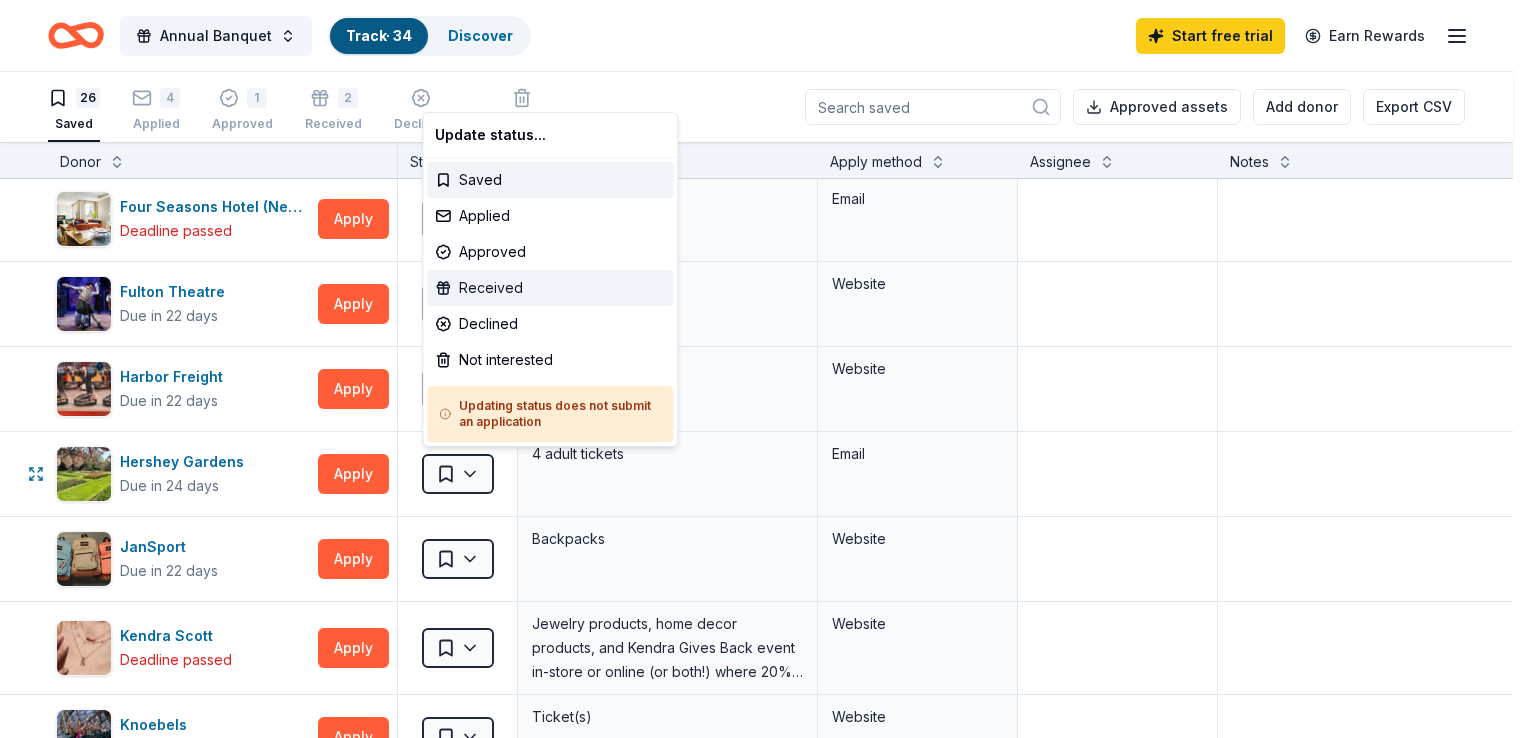 click on "Received" at bounding box center [550, 288] 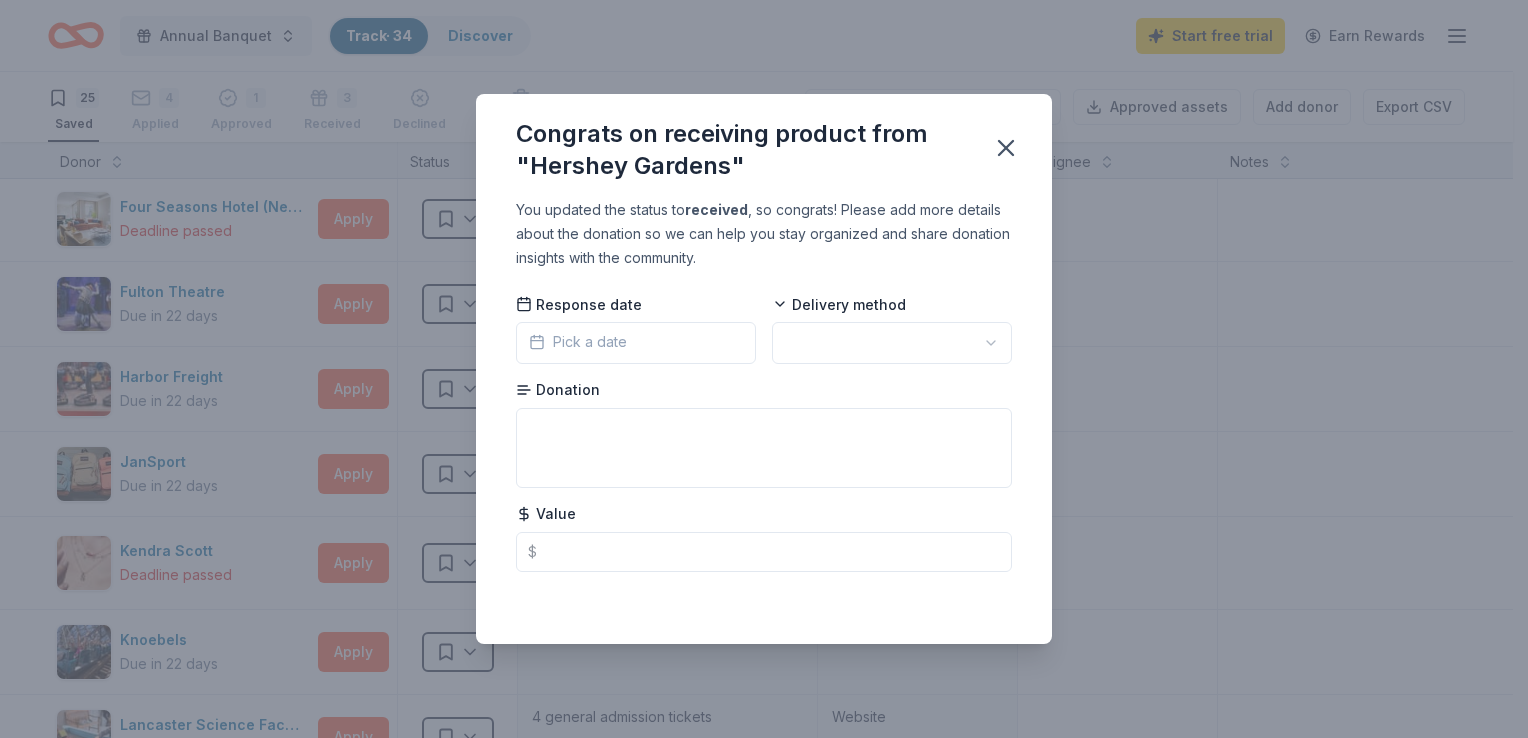 click on "Pick a date" at bounding box center [636, 343] 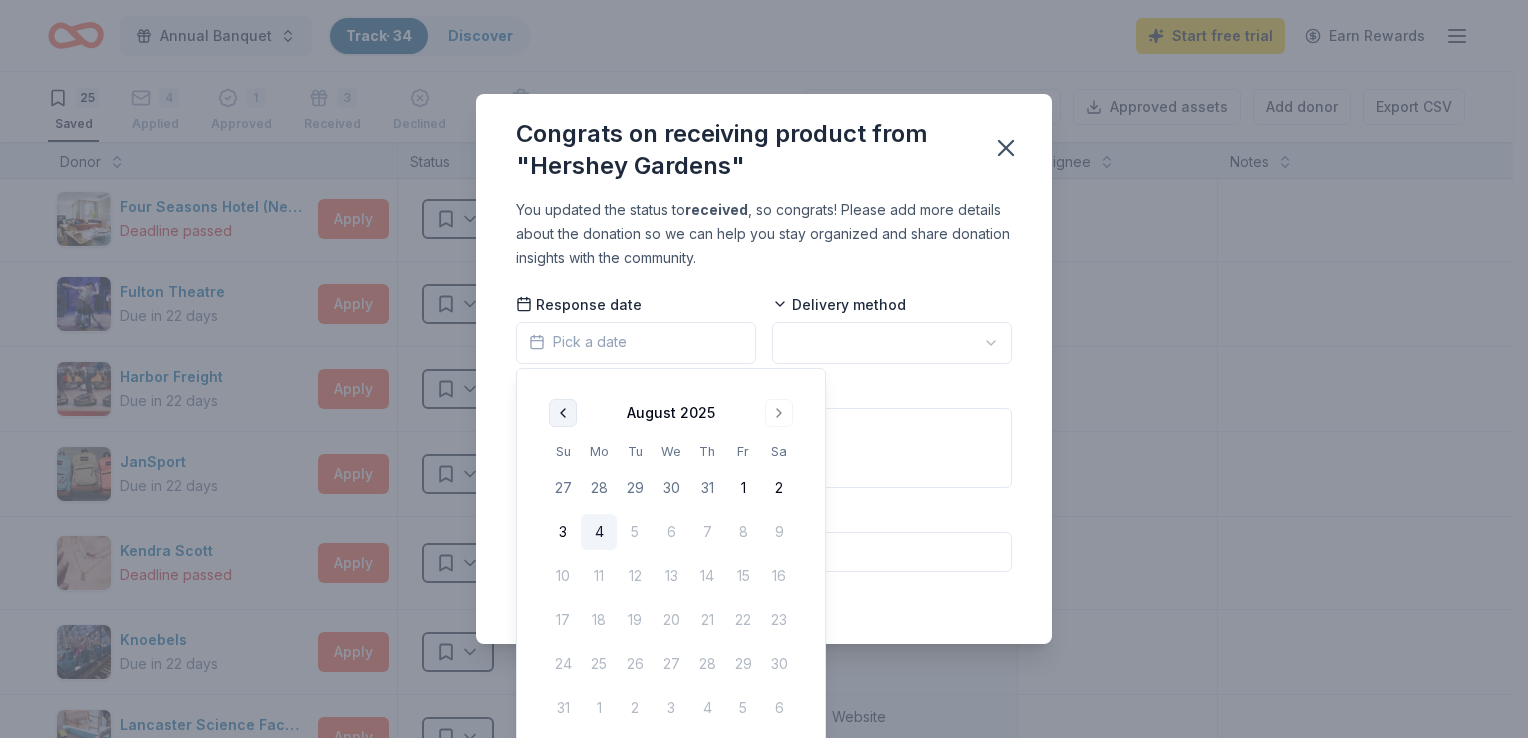 click at bounding box center [563, 413] 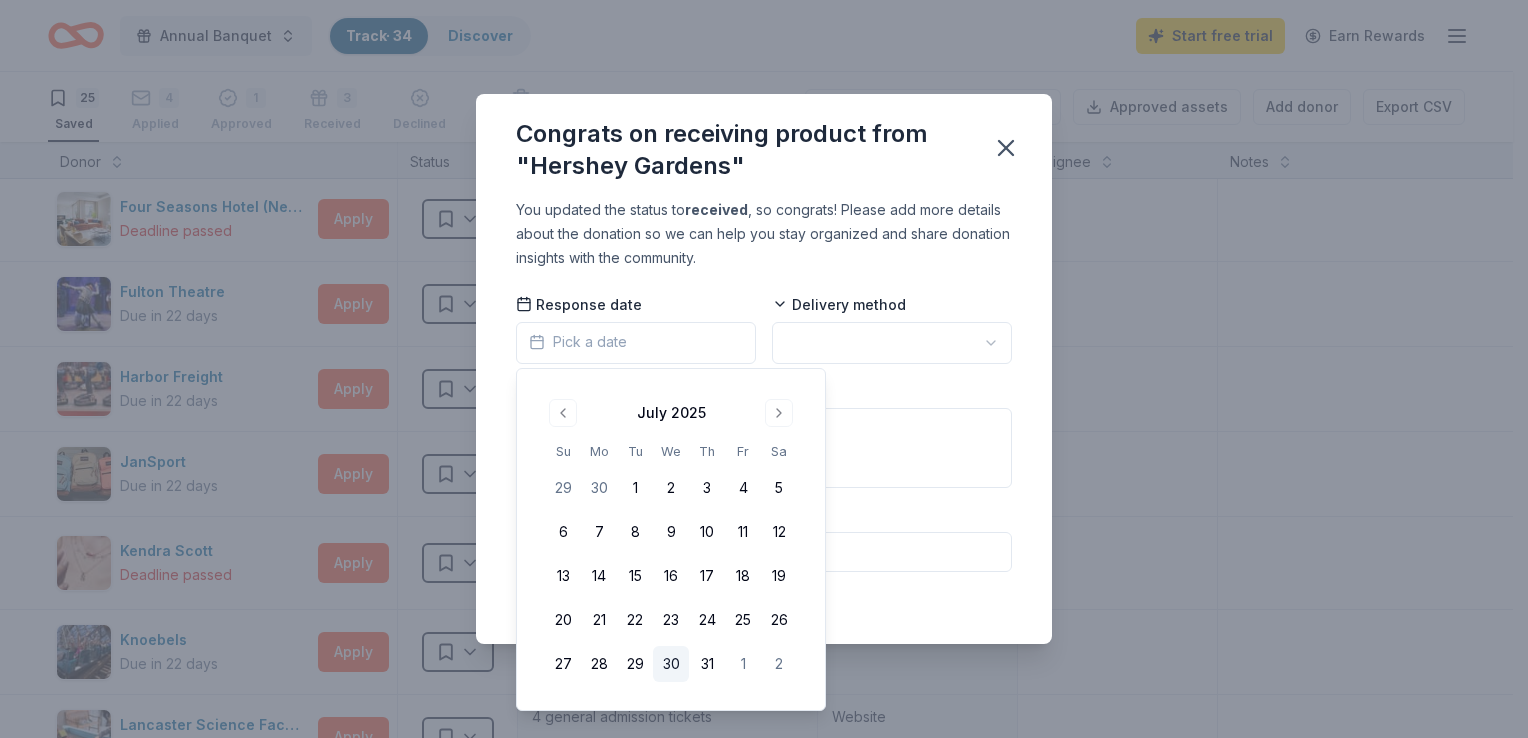 click on "30" at bounding box center (671, 664) 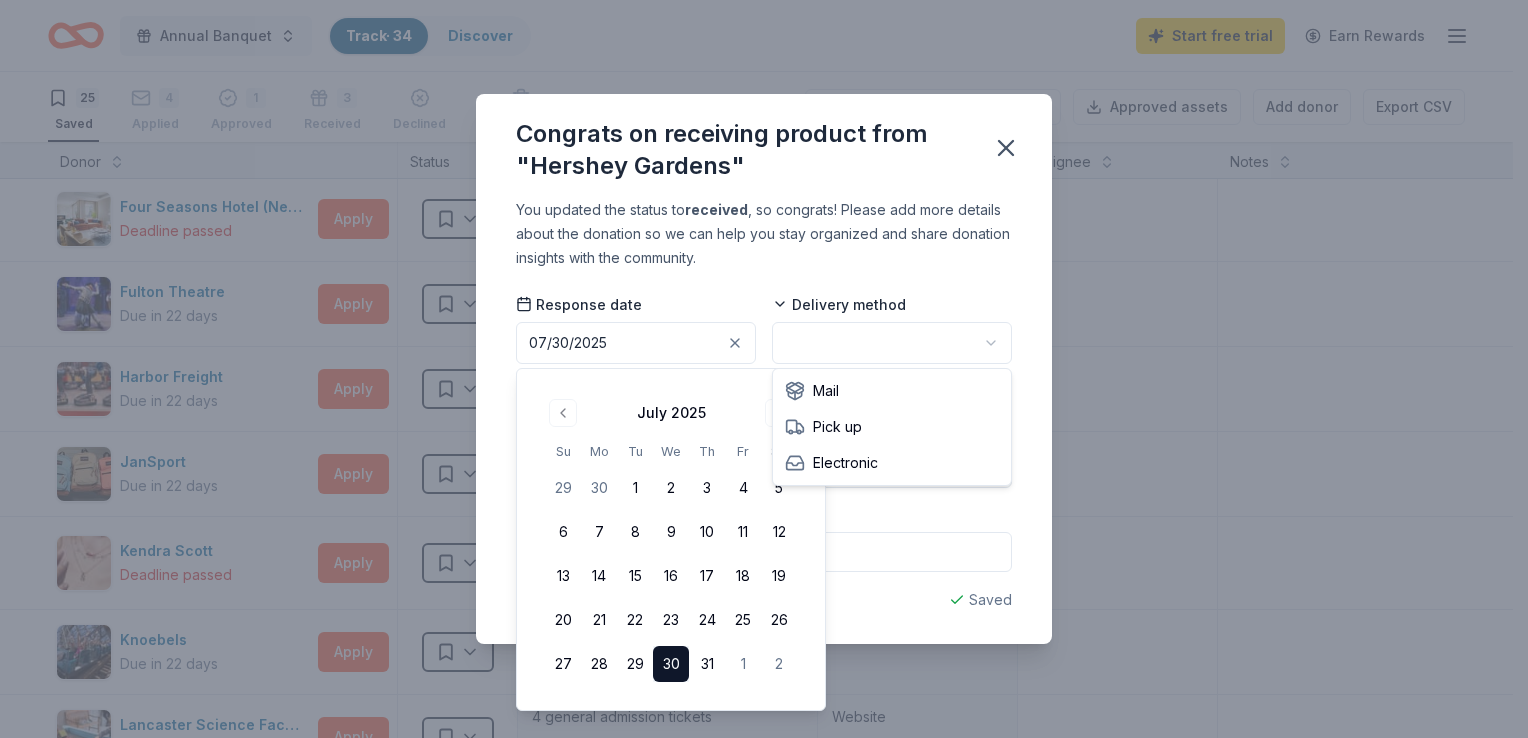 click on "Annual Banquet Track  · 34 Discover Start free  trial Earn Rewards 25 Saved 4 Applied 1 Approved 3 Received Declined Not interested  Approved assets Add donor Export CSV Donor Status Donation Apply method Assignee Notes ALDI  Deadline passed Apply Saved Gift cards Website Baltimore Orioles Due in  10  days Apply Saved Autographed memorabilia Website Mail BJ's Wholesale Club Due in 22 days Apply Saved Gift card(s) Email Camp Jeanne d'Arc Donating paused Apply Saved $1,000 off the cost of summer camp tuition In app Dorney Park & Wildwater Kingdom Due in 22 days Apply Saved 2 single-day admission tickets Website Electric City Aquarium Due in 24 days Apply Saved Ticket(s) Website Four Seasons Hotel (New York Downtown) Deadline passed Apply Saved Gift certificate(s) Email Fulton Theatre Due in 22 days Apply Saved 2 tickets Website Harbor Freight Due in 22 days Apply Saved  gift card(s) Website JanSport Due in 22 days Apply Saved Backpacks Website" at bounding box center [764, 369] 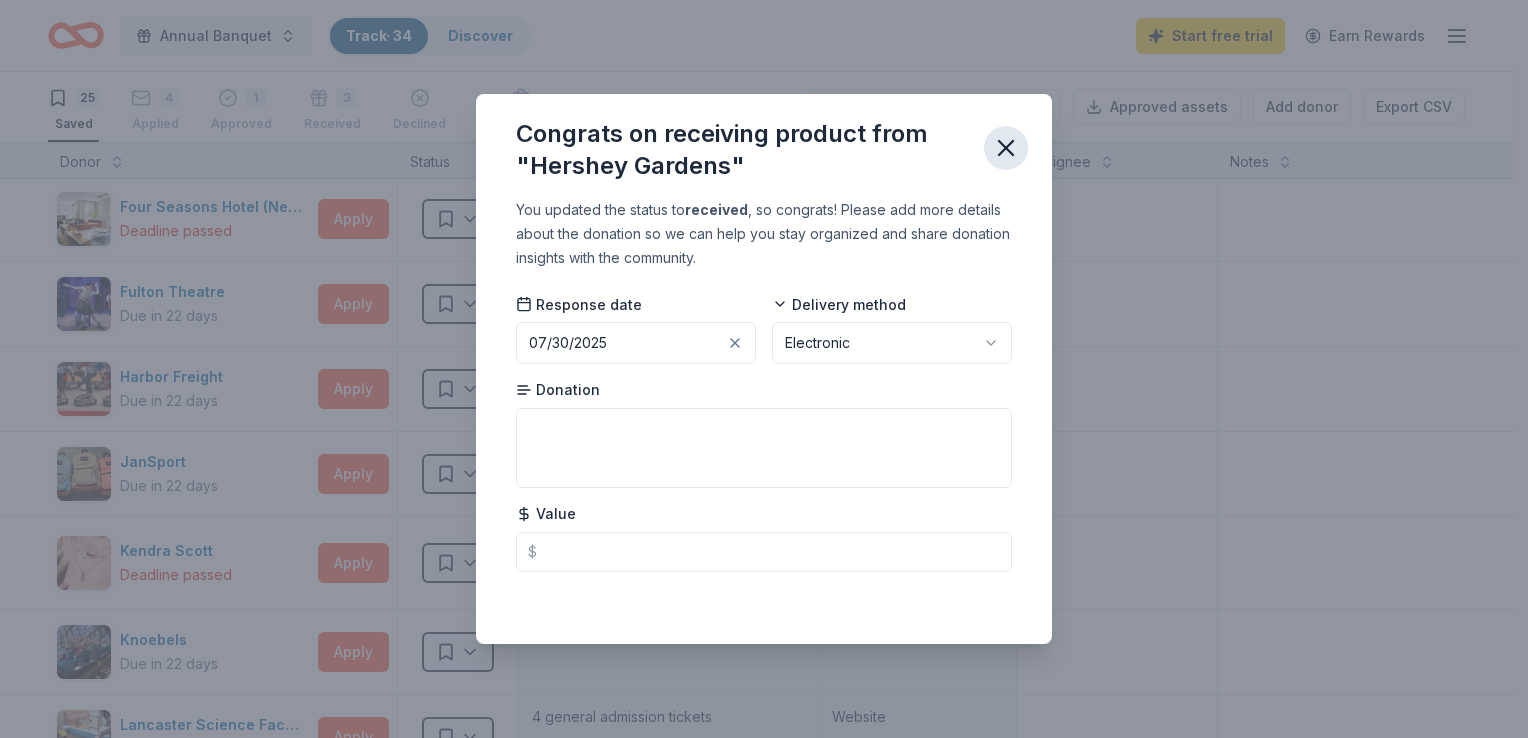 click 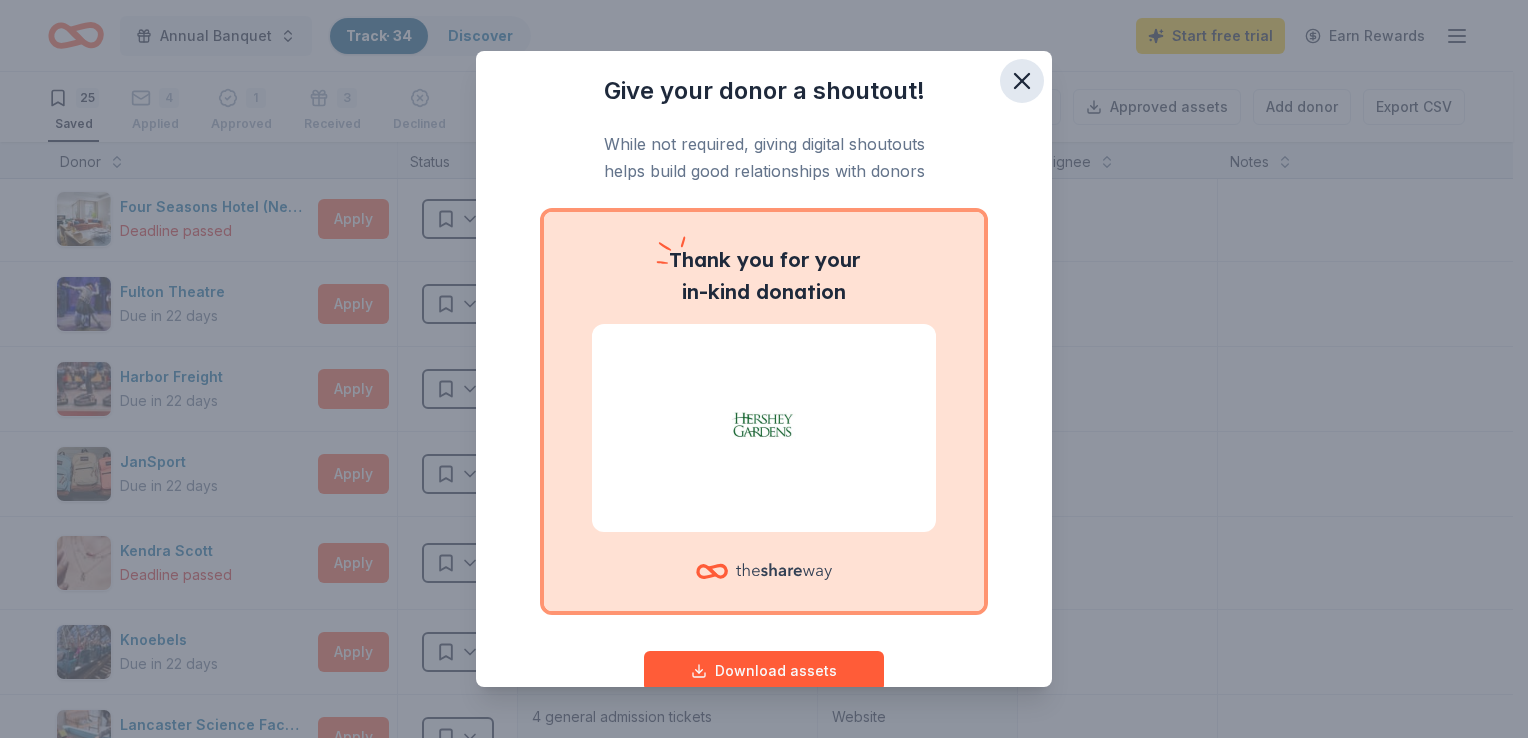 click 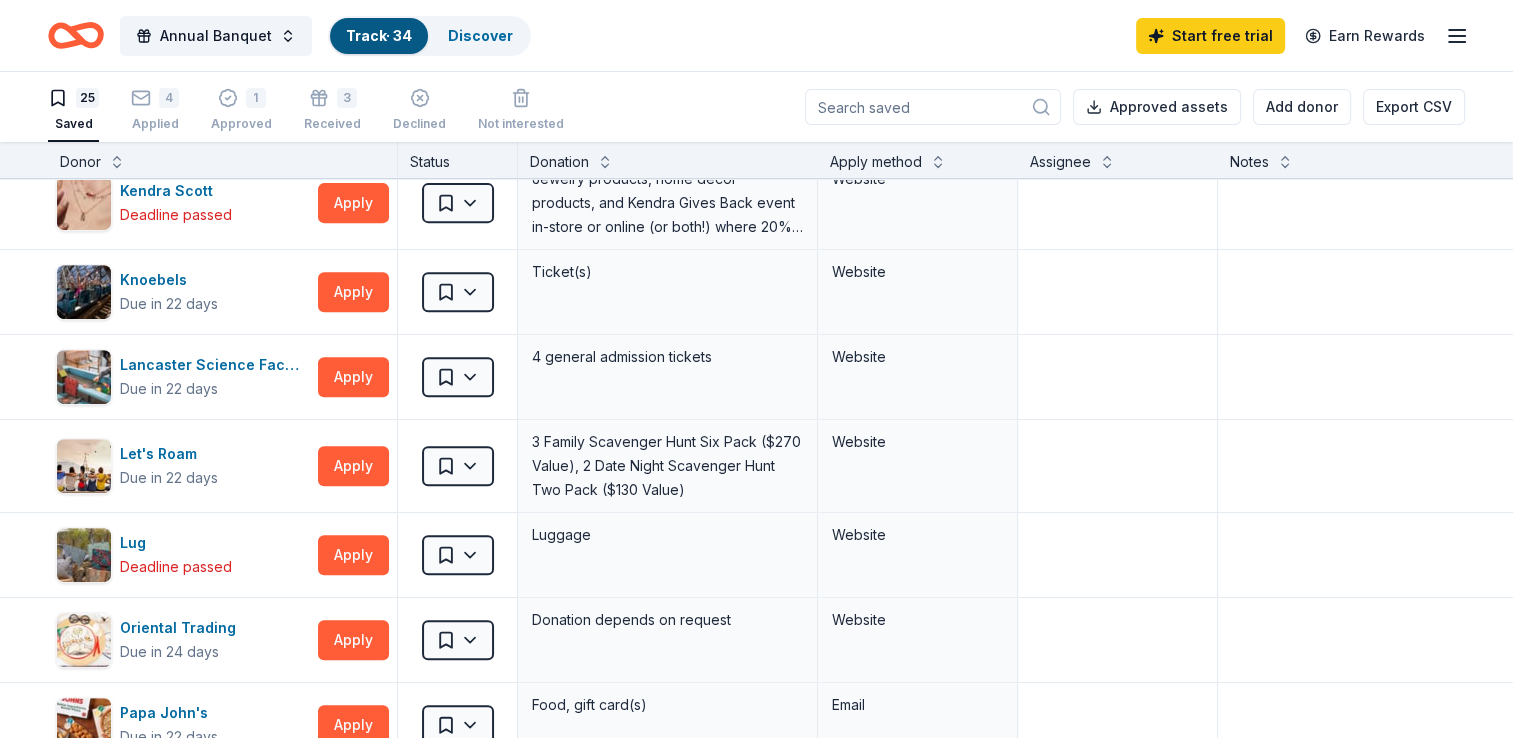 scroll, scrollTop: 887, scrollLeft: 0, axis: vertical 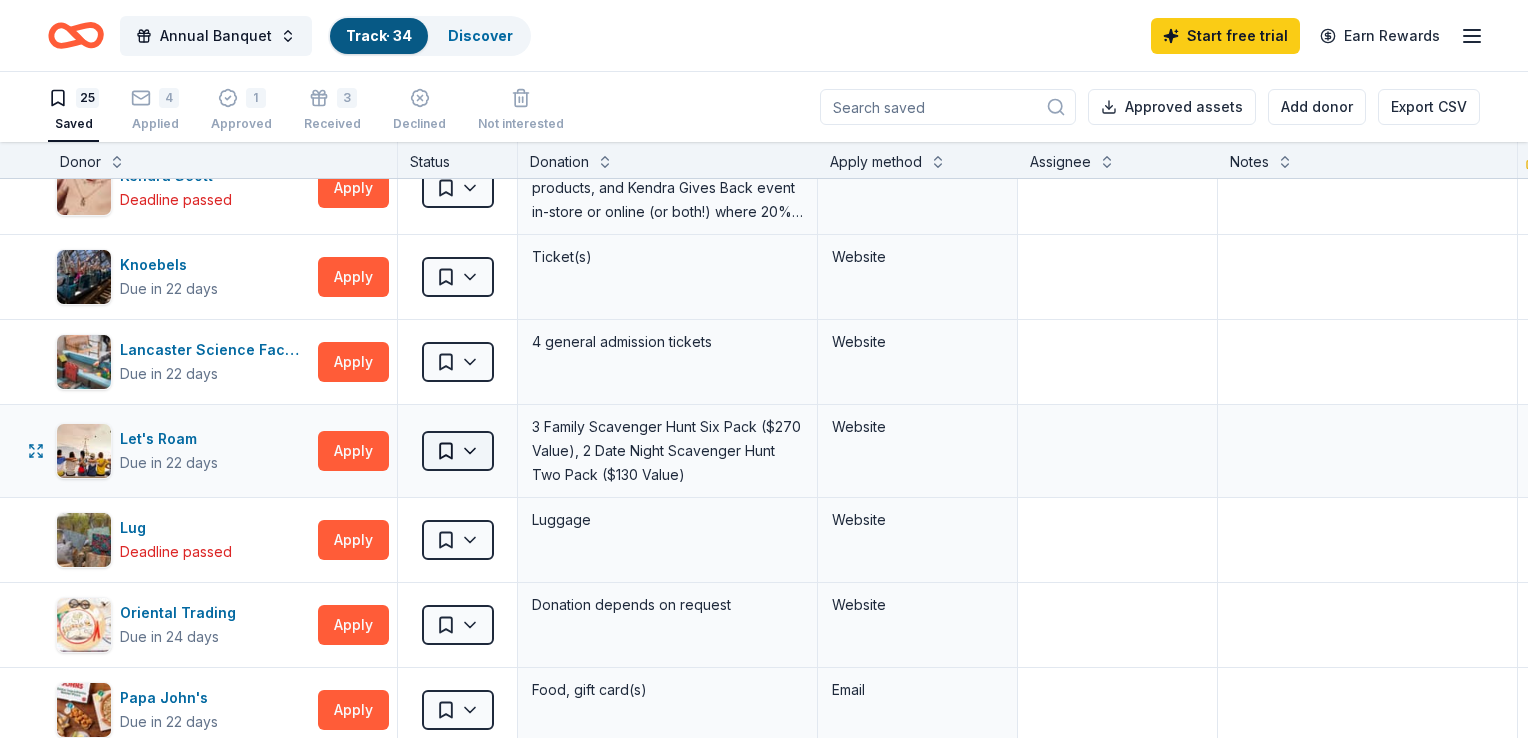 click on "Annual Banquet Track  · 34 Discover Start free  trial Earn Rewards 25 Saved 4 Applied 1 Approved 3 Received Declined Not interested  Approved assets Add donor Export CSV Donor Status Donation Apply method Assignee Notes ALDI  Deadline passed Apply Saved Gift cards Website Baltimore Orioles Due in  10  days Apply Saved Autographed memorabilia Website Mail BJ's Wholesale Club Due in 22 days Apply Saved Gift card(s) Email Camp Jeanne d'Arc Donating paused Apply Saved $1,000 off the cost of summer camp tuition In app Dorney Park & Wildwater Kingdom Due in 22 days Apply Saved 2 single-day admission tickets Website Electric City Aquarium Due in 24 days Apply Saved Ticket(s) Website Four Seasons Hotel (New York Downtown) Deadline passed Apply Saved Gift certificate(s) Email Fulton Theatre Due in 22 days Apply Saved 2 tickets Website Harbor Freight Due in 22 days Apply Saved  gift card(s) Website JanSport Due in 22 days Apply Saved Backpacks Website" at bounding box center (764, 369) 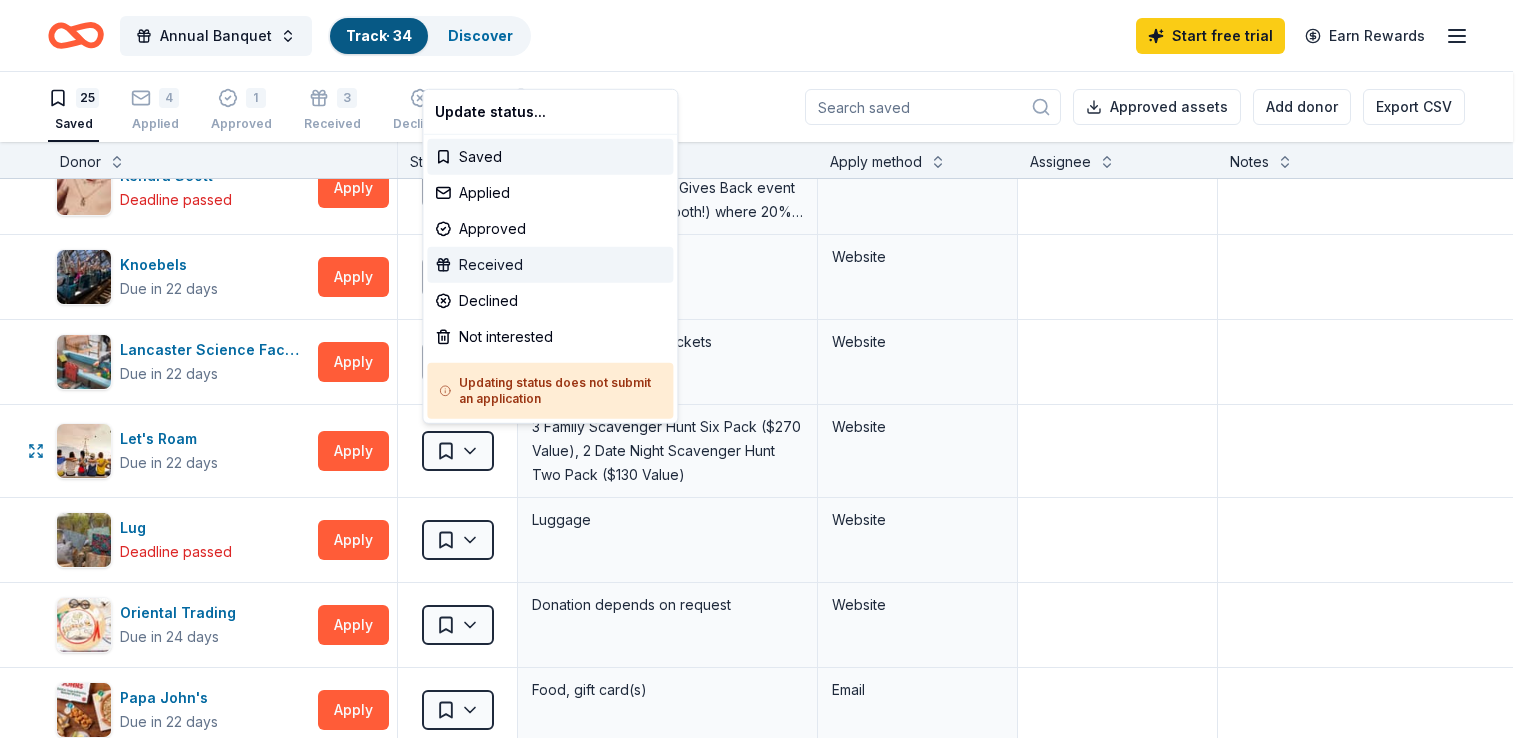click on "Received" at bounding box center (550, 265) 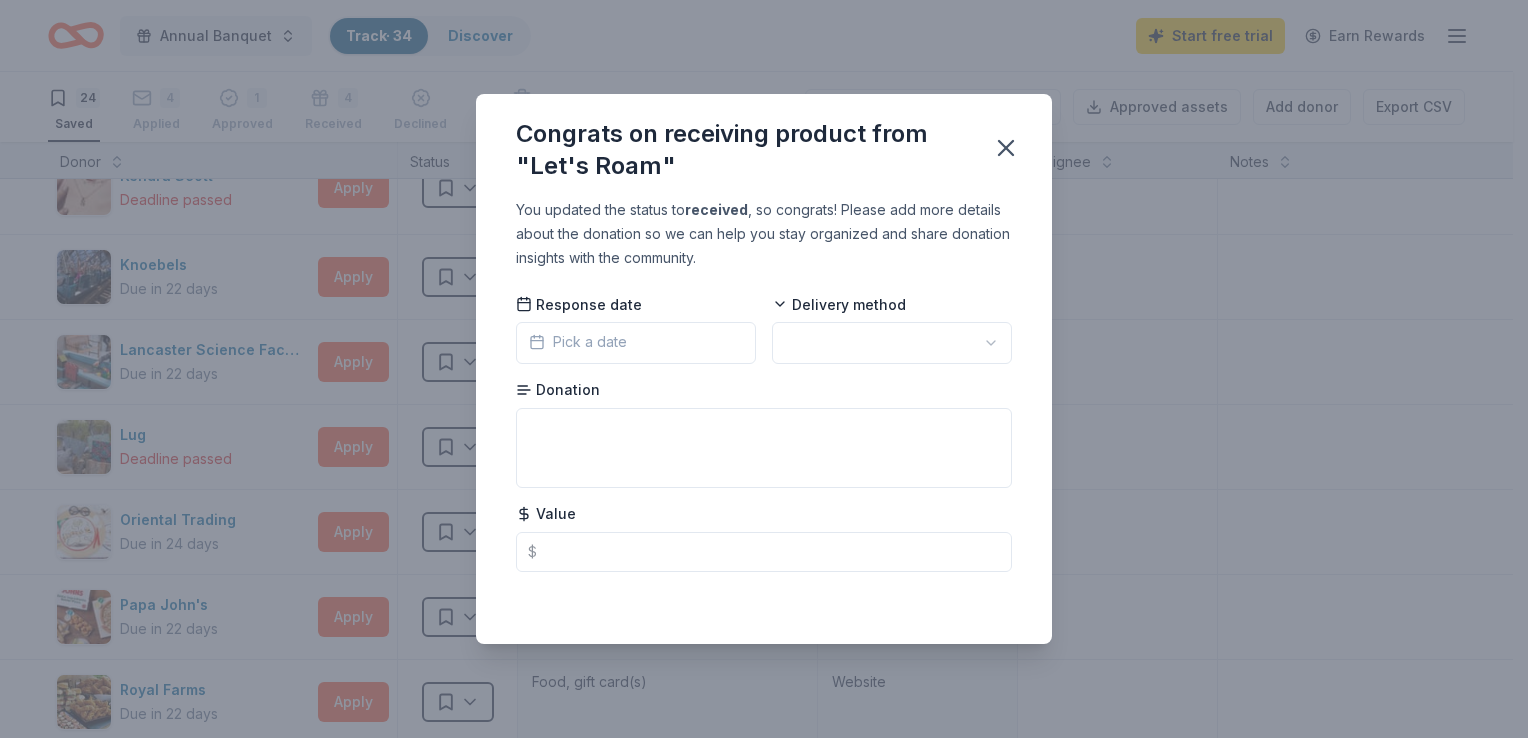 click on "Pick a date" at bounding box center [578, 342] 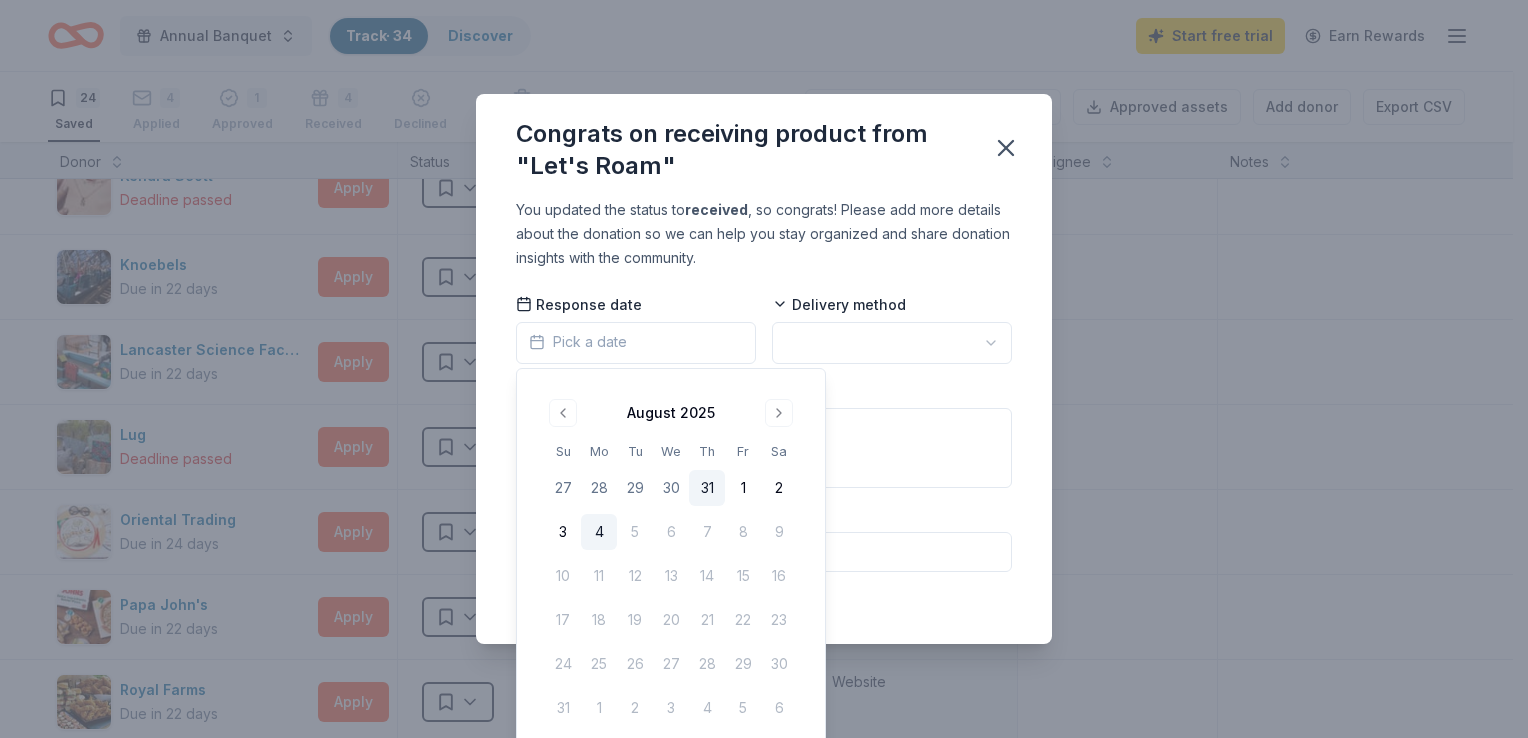 click on "31" at bounding box center [707, 488] 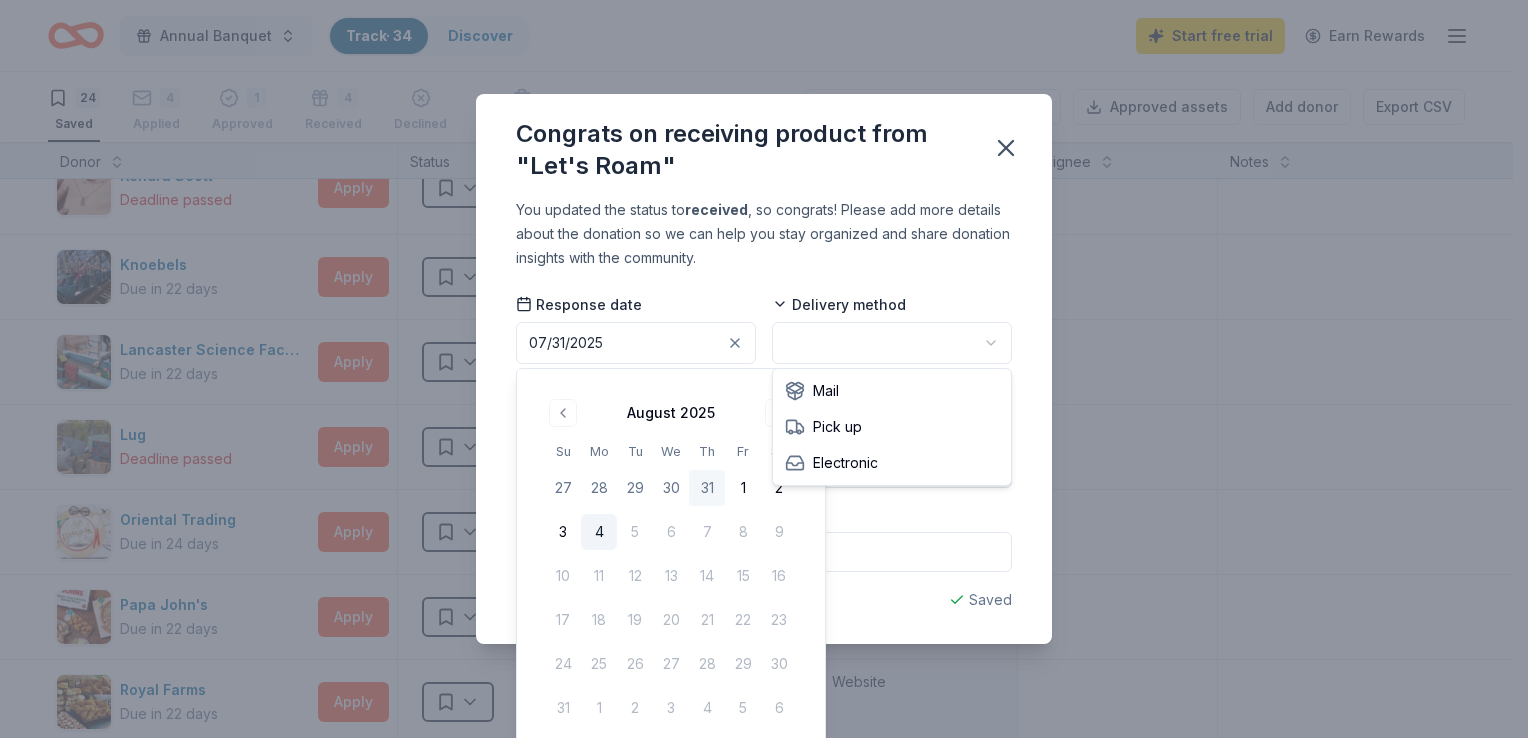 click on "Annual Banquet Track  · 34 Discover Start free  trial Earn Rewards 24 Saved 4 Applied 1 Approved 4 Received Declined Not interested  Approved assets Add donor Export CSV Donor Status Donation Apply method Assignee Notes ALDI  Deadline passed Apply Saved Gift cards Website Baltimore Orioles Due in  10  days Apply Saved Autographed memorabilia Website Mail BJ's Wholesale Club Due in 22 days Apply Saved Gift card(s) Email Camp Jeanne d'Arc Donating paused Apply Saved $1,000 off the cost of summer camp tuition In app Dorney Park & Wildwater Kingdom Due in 22 days Apply Saved 2 single-day admission tickets Website Electric City Aquarium Due in 24 days Apply Saved Ticket(s) Website Four Seasons Hotel (New York Downtown) Deadline passed Apply Saved Gift certificate(s) Email Fulton Theatre Due in 22 days Apply Saved 2 tickets Website Harbor Freight Due in 22 days Apply Saved  gift card(s) Website JanSport Due in 22 days Apply Saved Backpacks Website Kendra Scott Deadline passed Apply Saved Website Knoebels Apply Lug" at bounding box center [764, 369] 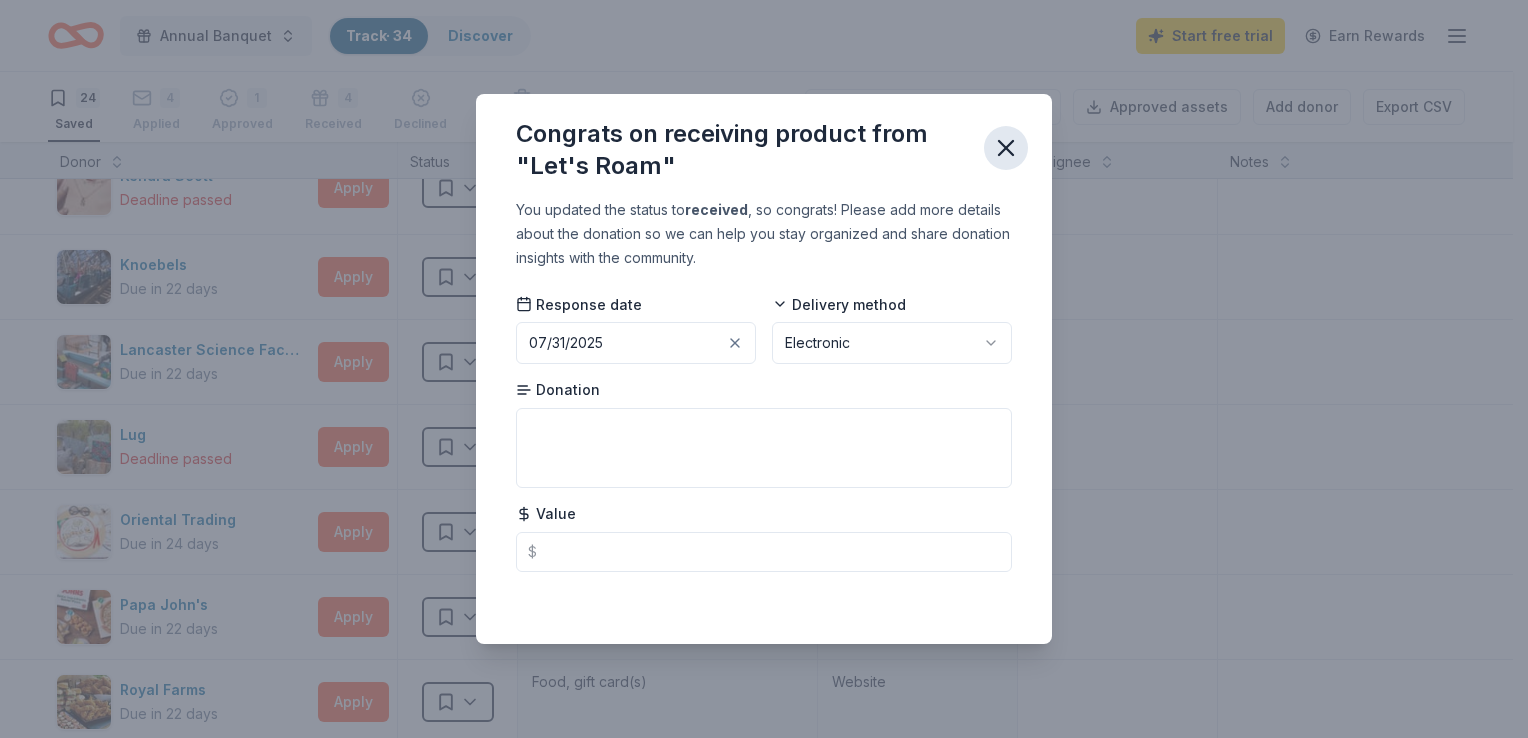 click 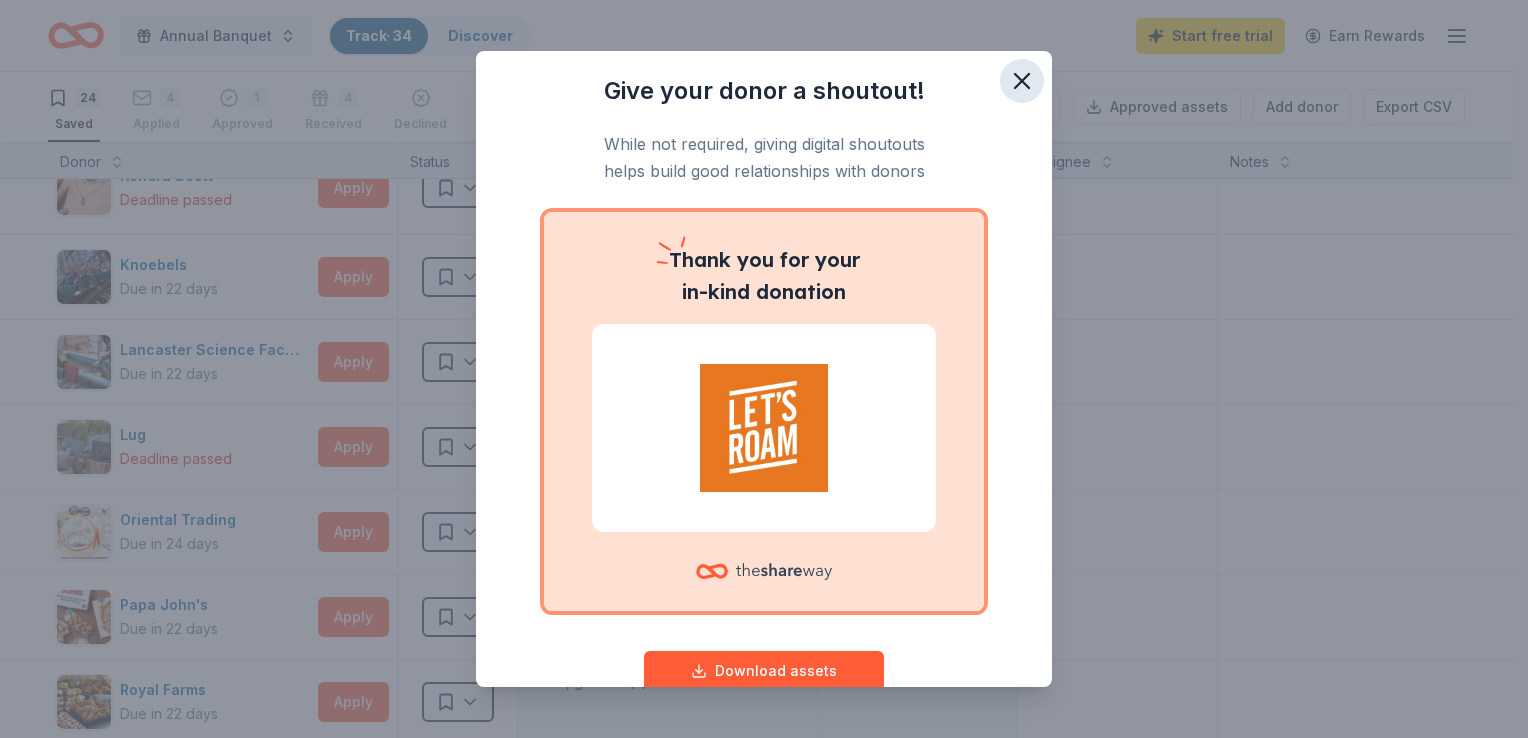 click 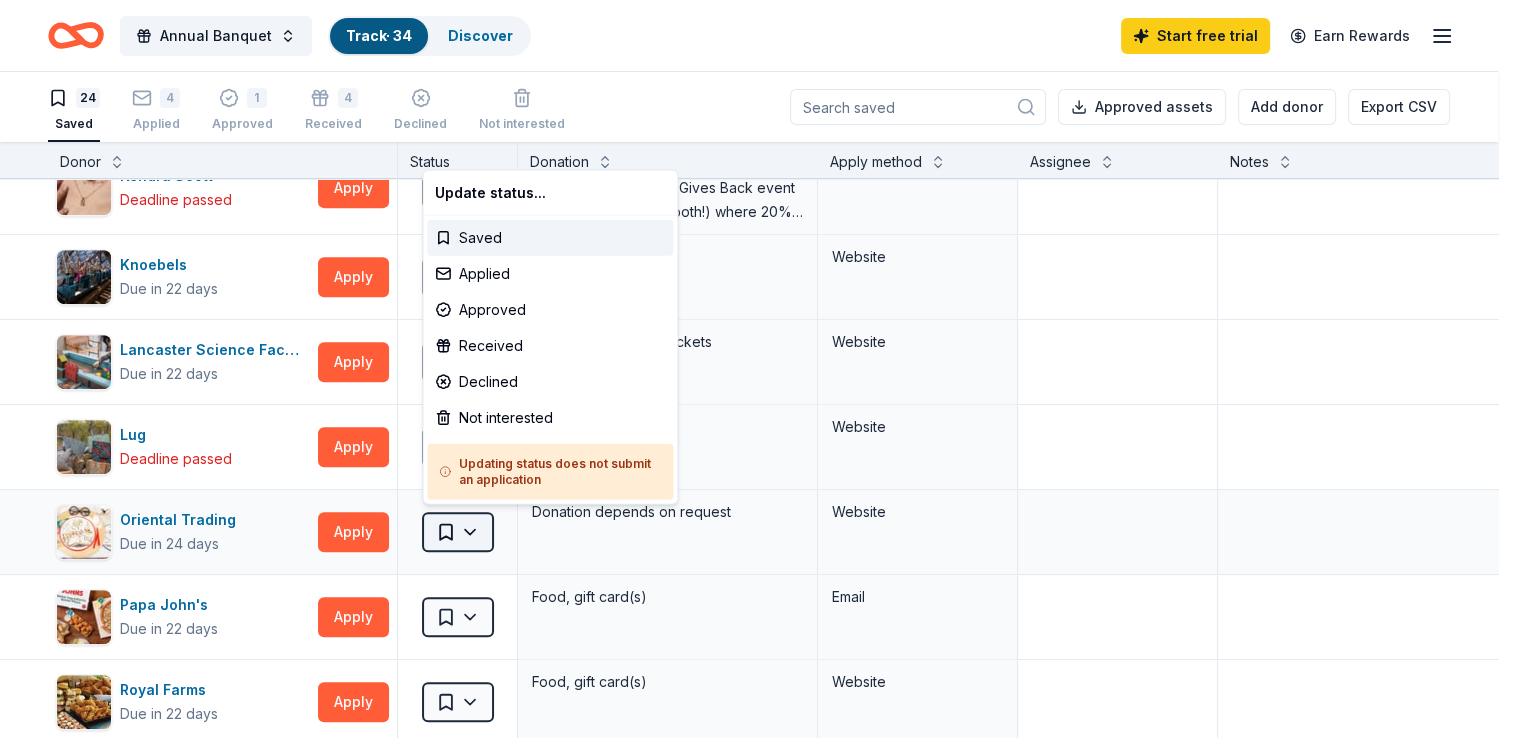 click on "Annual Banquet Track  · 34 Discover Start free  trial Earn Rewards 24 Saved 4 Applied 1 Approved 4 Received Declined Not interested  Approved assets Add donor Export CSV Donor Status Donation Apply method Assignee Notes ALDI  Deadline passed Apply Saved Gift cards Website Baltimore Orioles Due in  10  days Apply Saved Autographed memorabilia Website Mail BJ's Wholesale Club Due in 22 days Apply Saved Gift card(s) Email Camp Jeanne d'Arc Donating paused Apply Saved $1,000 off the cost of summer camp tuition In app Dorney Park & Wildwater Kingdom Due in 22 days Apply Saved 2 single-day admission tickets Website Electric City Aquarium Due in 24 days Apply Saved Ticket(s) Website Four Seasons Hotel (New York Downtown) Deadline passed Apply Saved Gift certificate(s) Email Fulton Theatre Due in 22 days Apply Saved 2 tickets Website Harbor Freight Due in 22 days Apply Saved  gift card(s) Website JanSport Due in 22 days Apply Saved Backpacks Website Kendra Scott Deadline passed Apply Saved Website Knoebels Apply Lug" at bounding box center [756, 369] 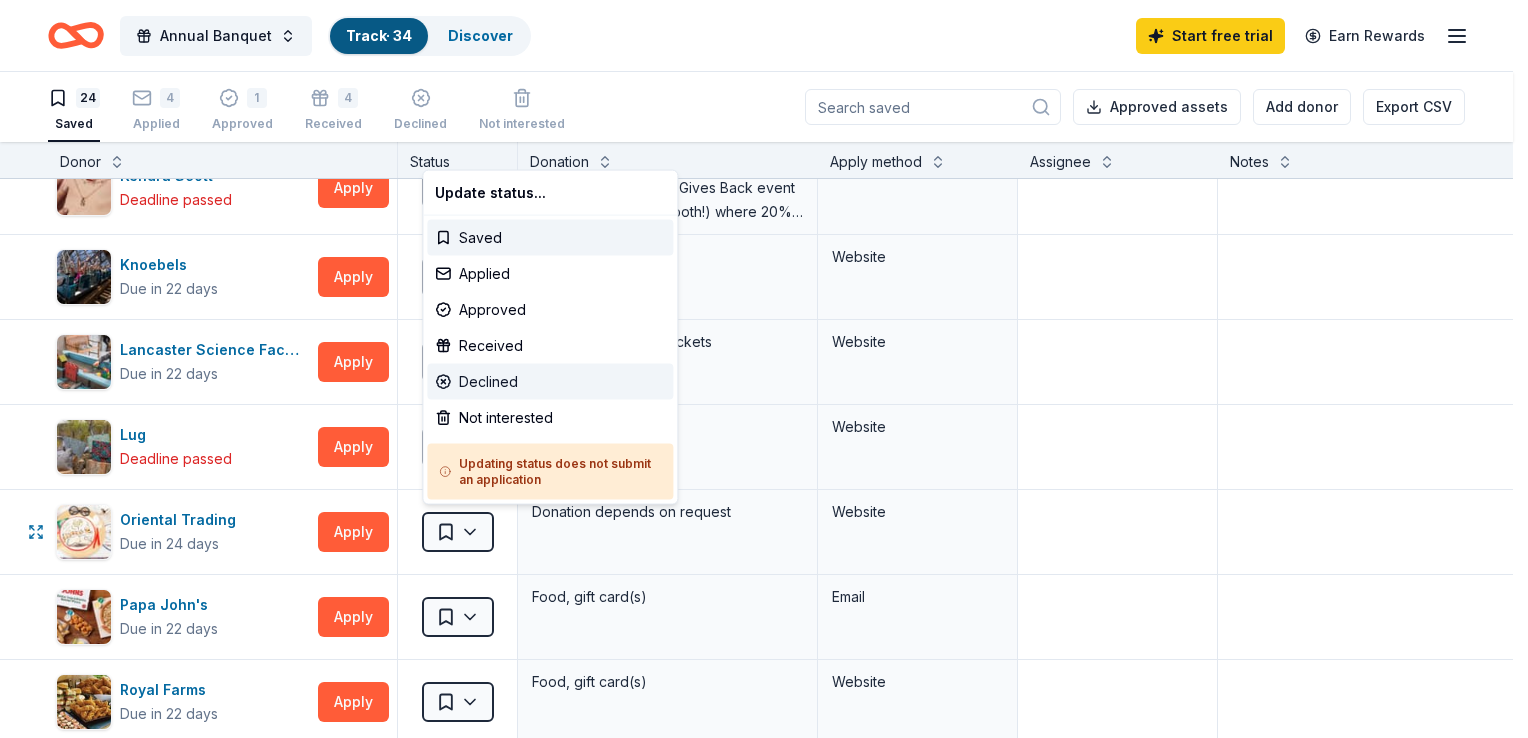click on "Declined" at bounding box center [550, 382] 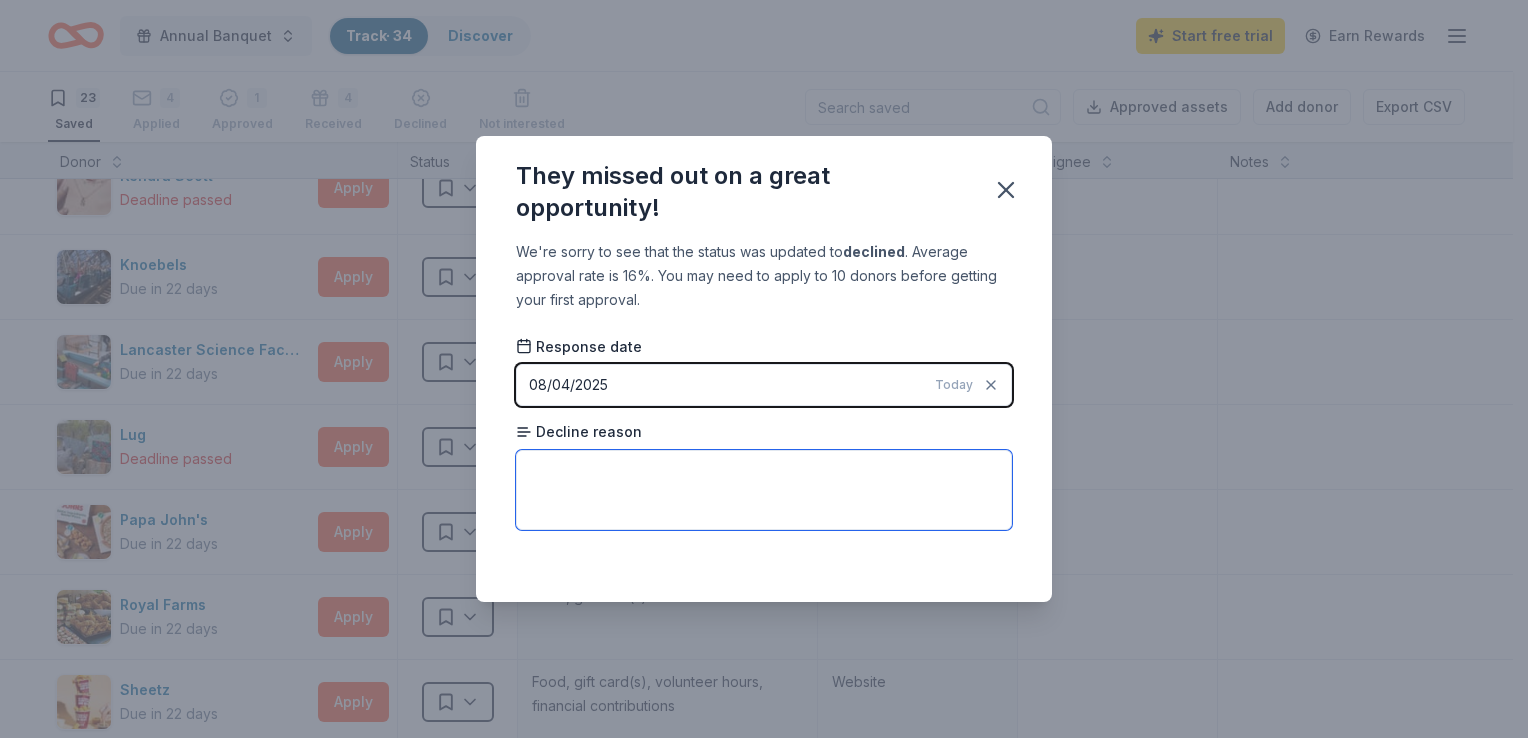click at bounding box center (764, 490) 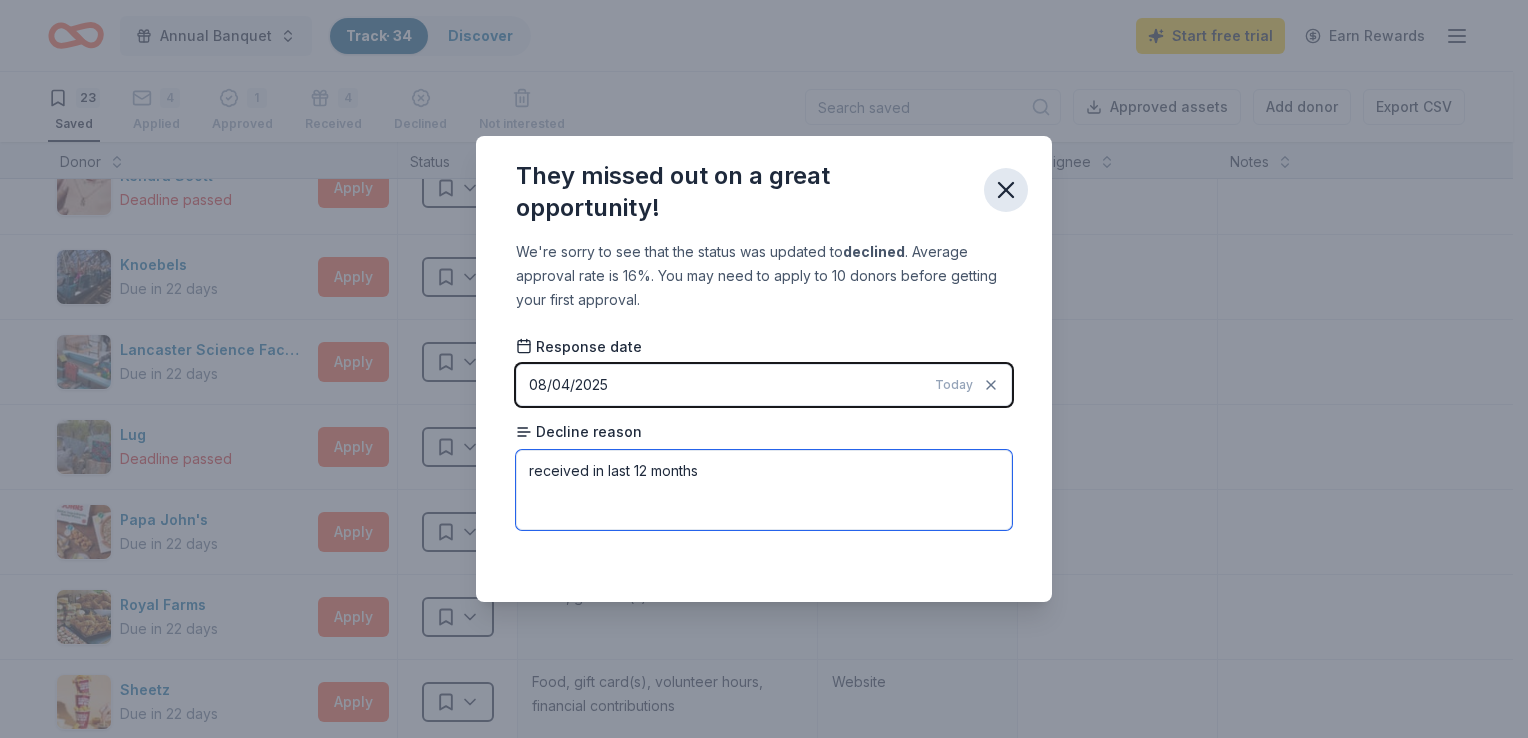 type on "received in last 12 months" 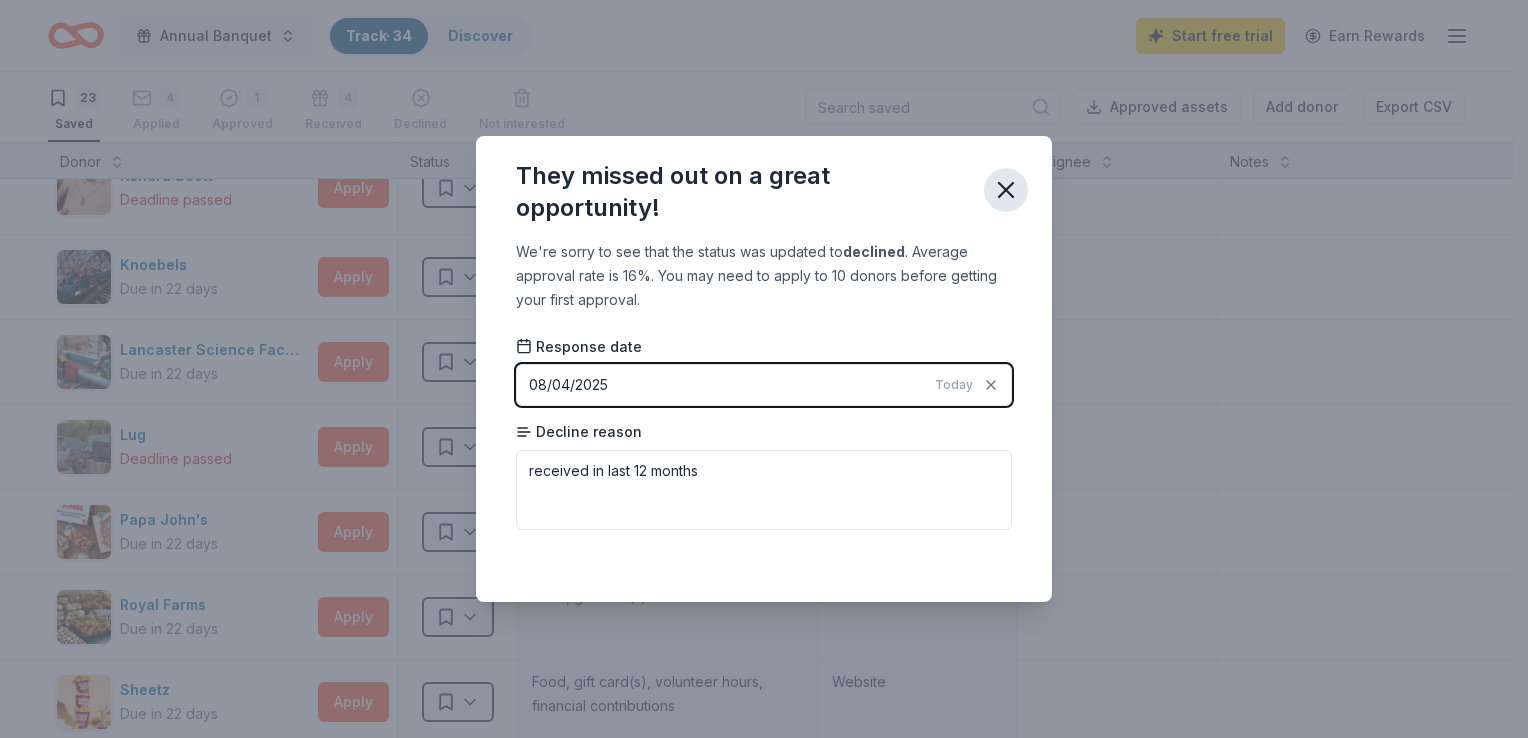 click 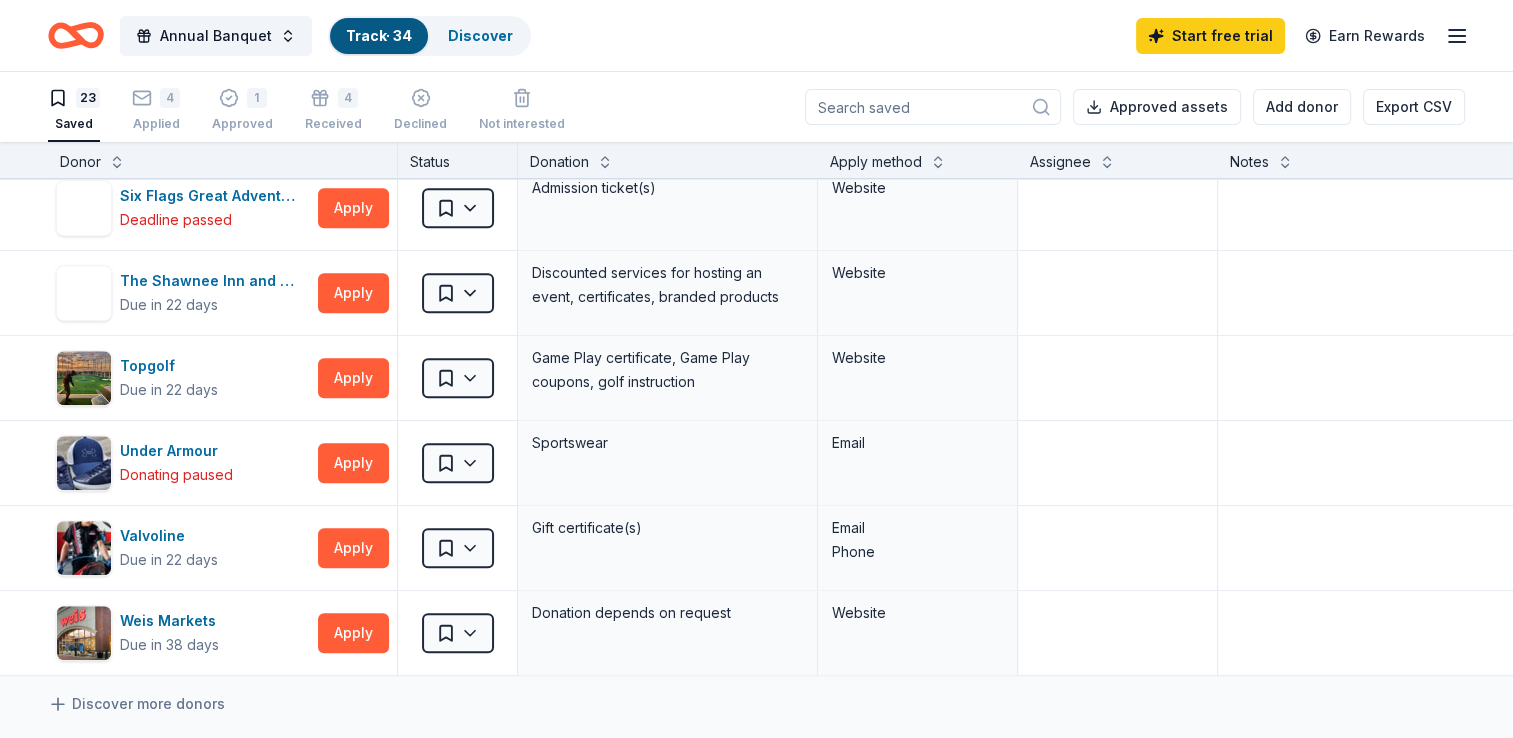 scroll, scrollTop: 1473, scrollLeft: 0, axis: vertical 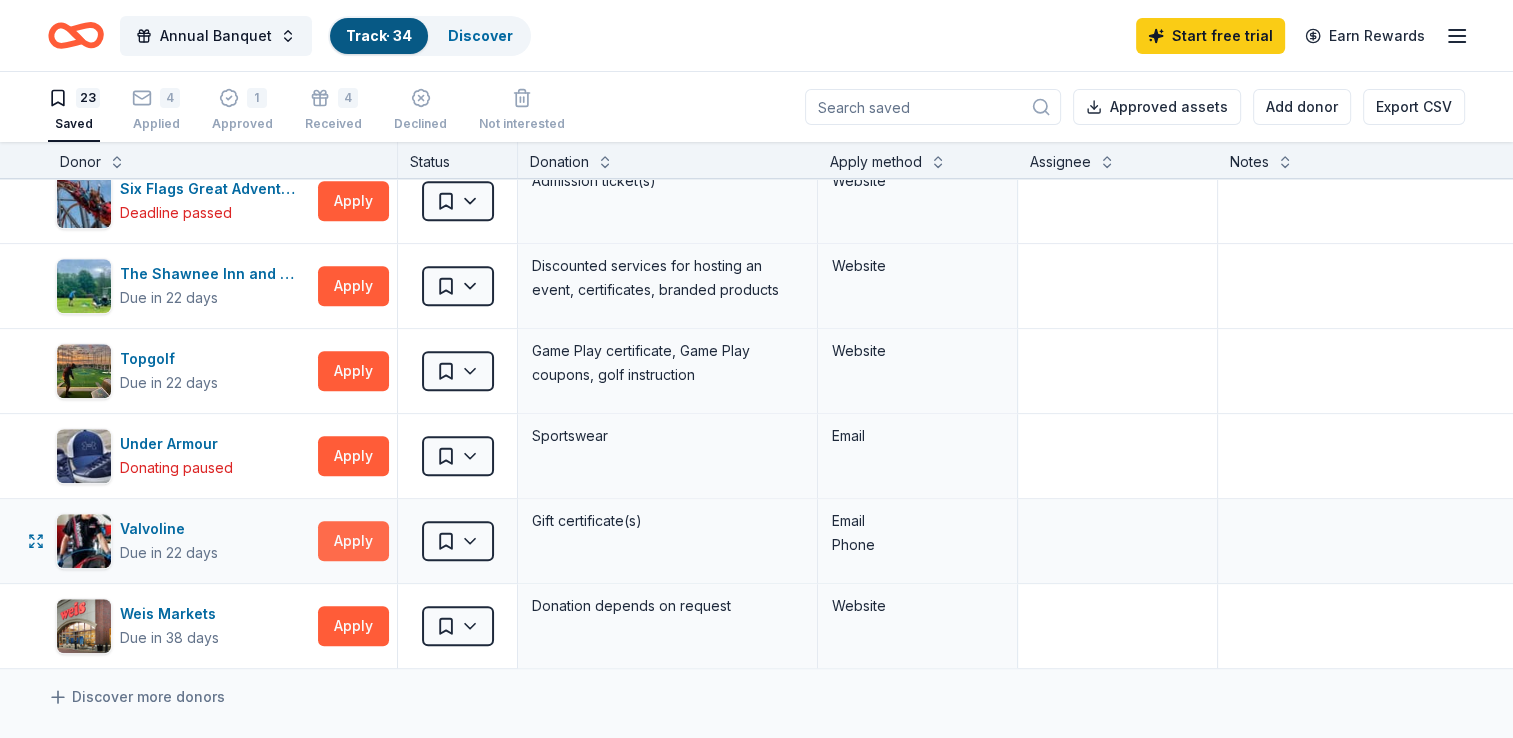 click on "Apply" at bounding box center [353, 541] 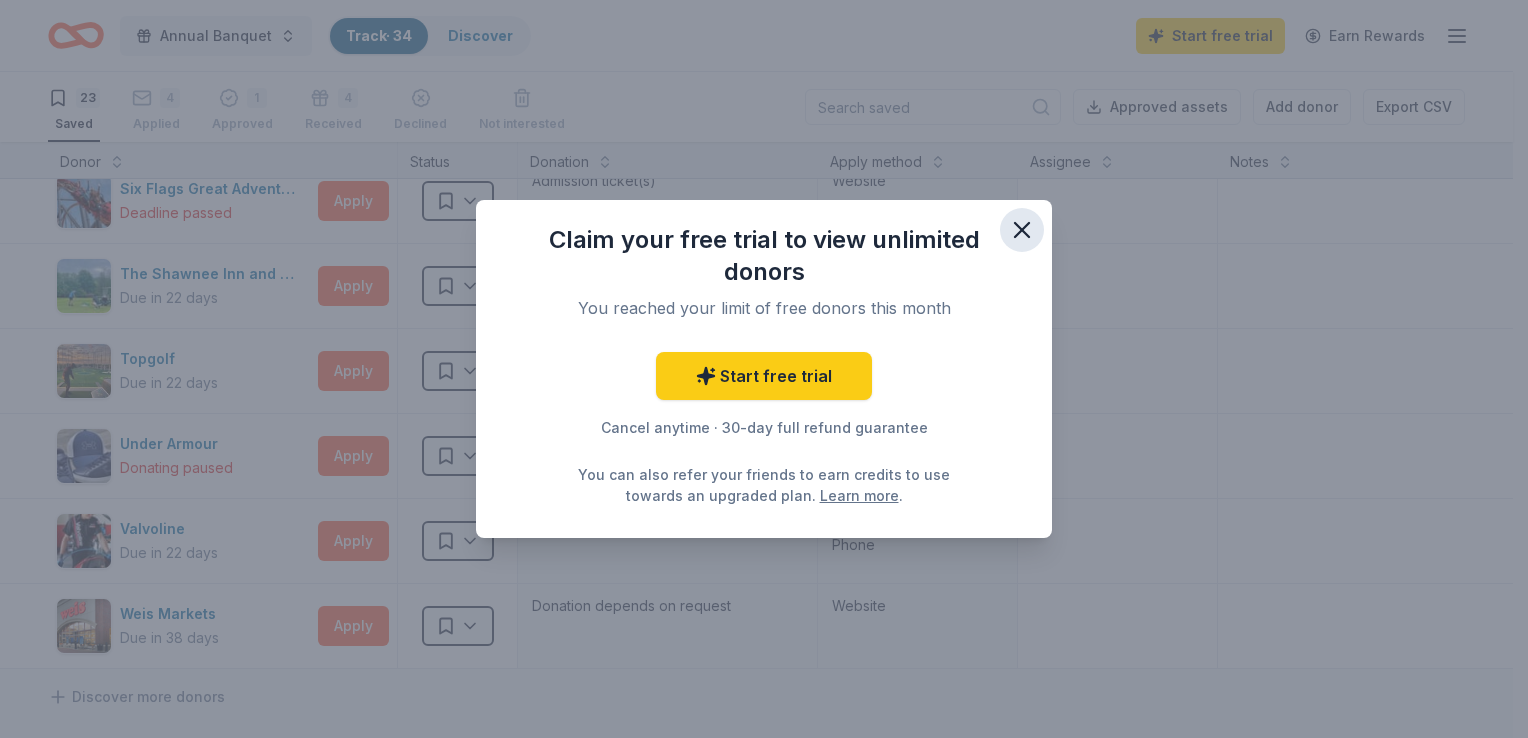 click 